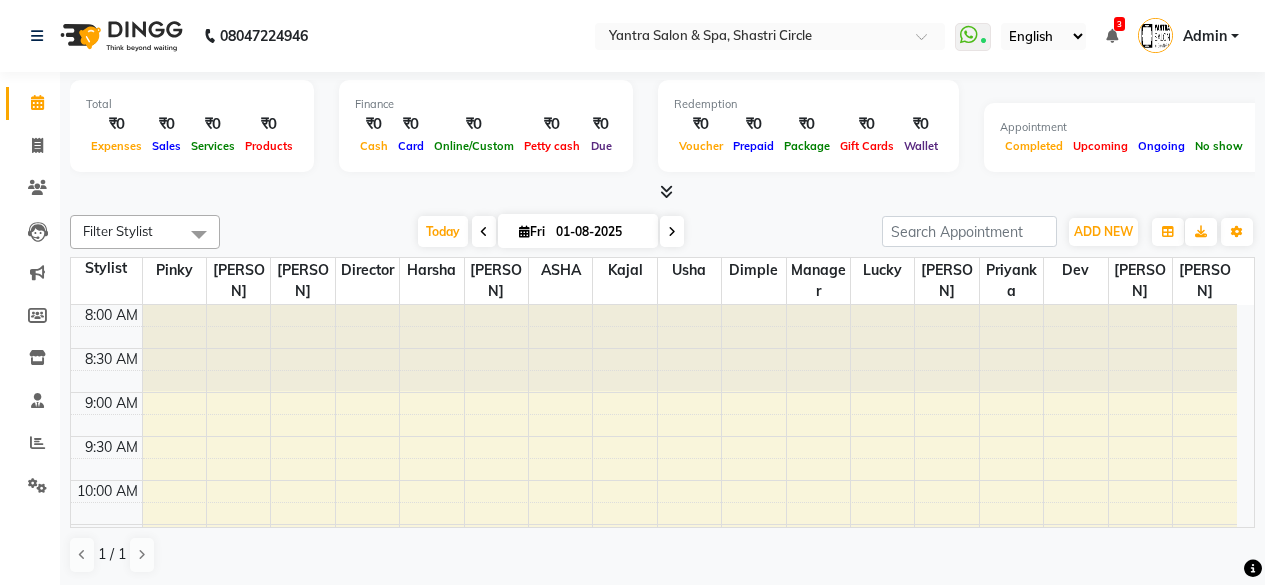 scroll, scrollTop: 0, scrollLeft: 0, axis: both 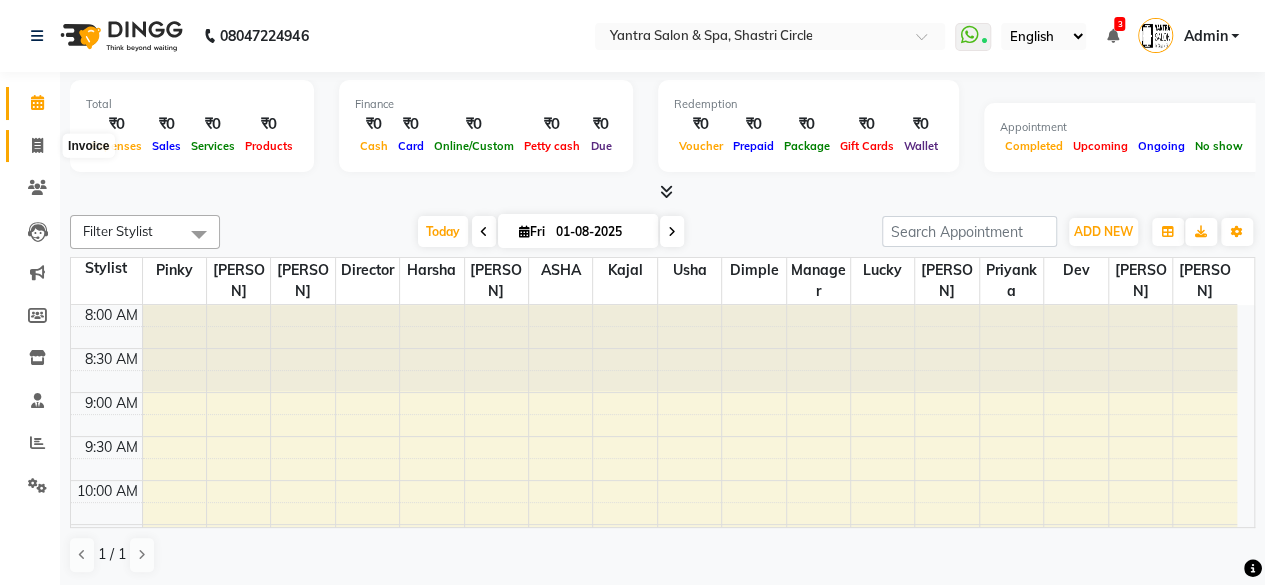click 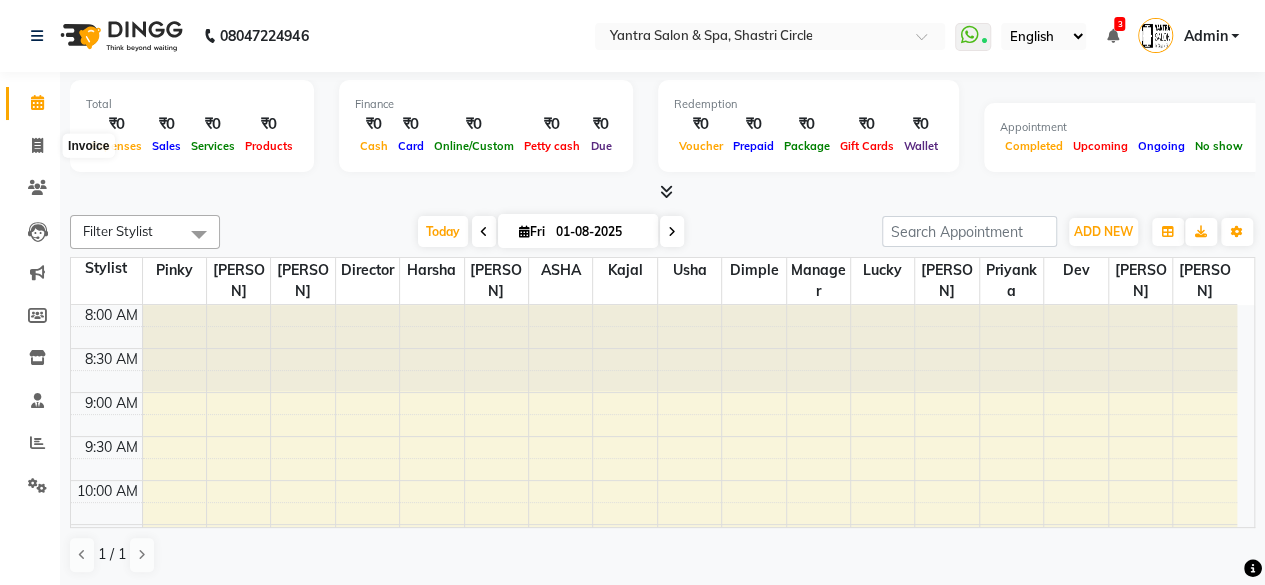 select on "service" 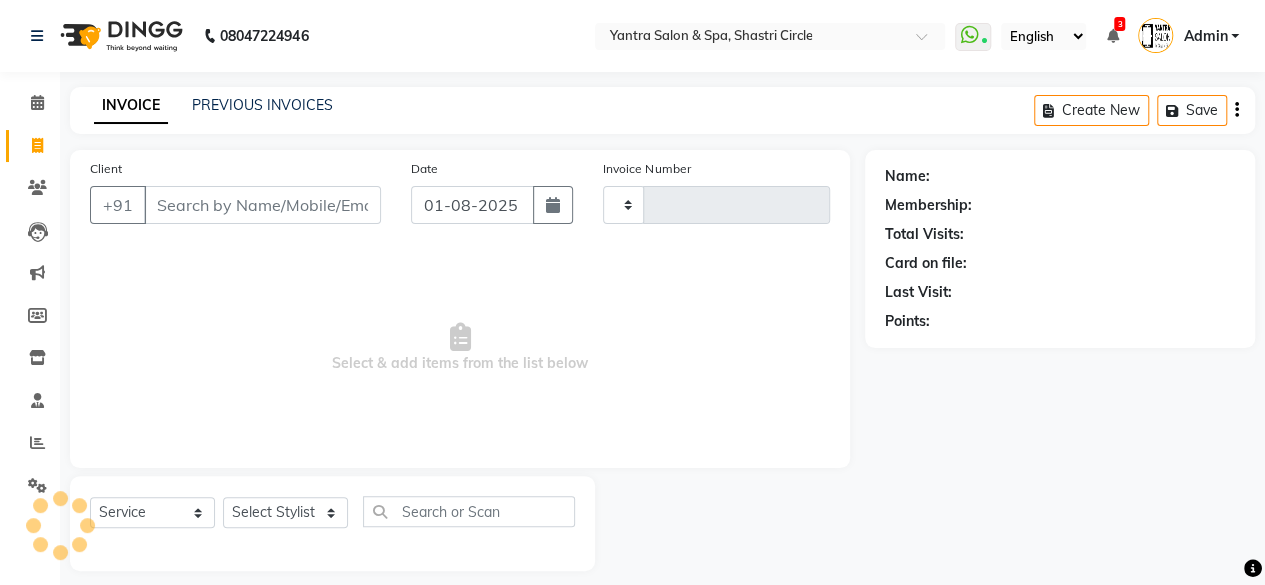 type on "2689" 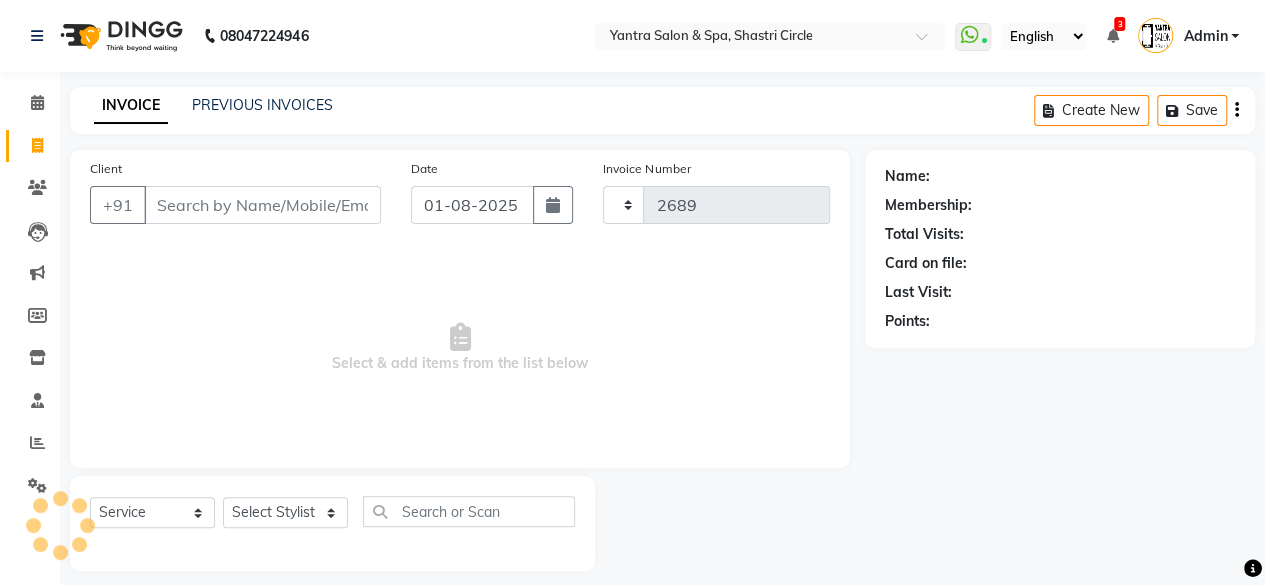 select on "154" 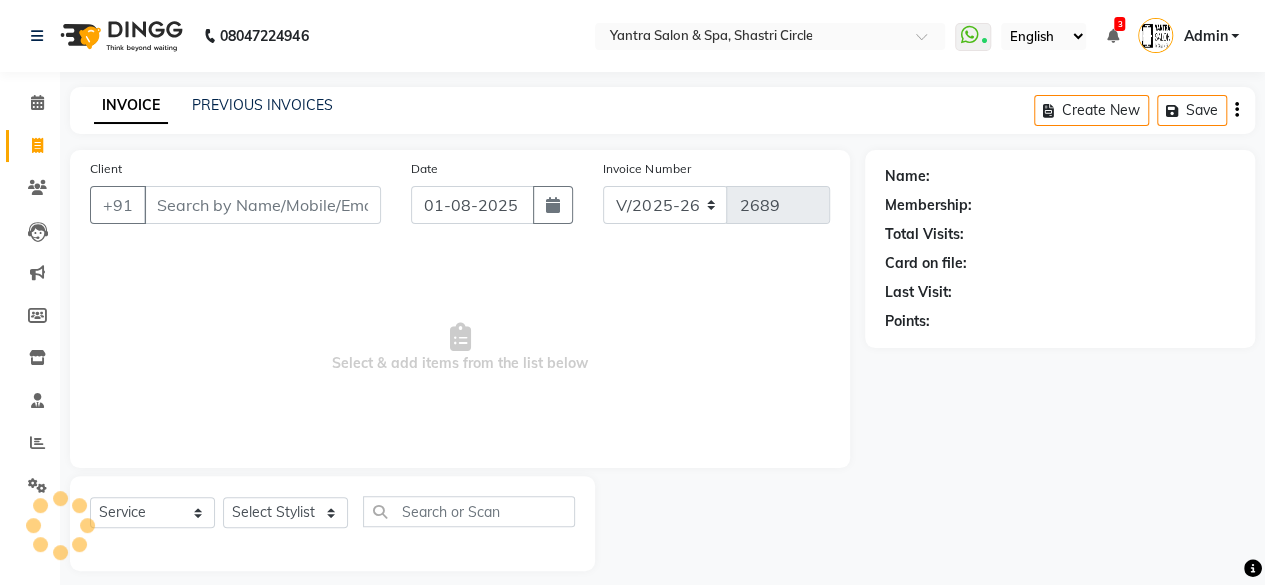 click on "Client" at bounding box center (262, 205) 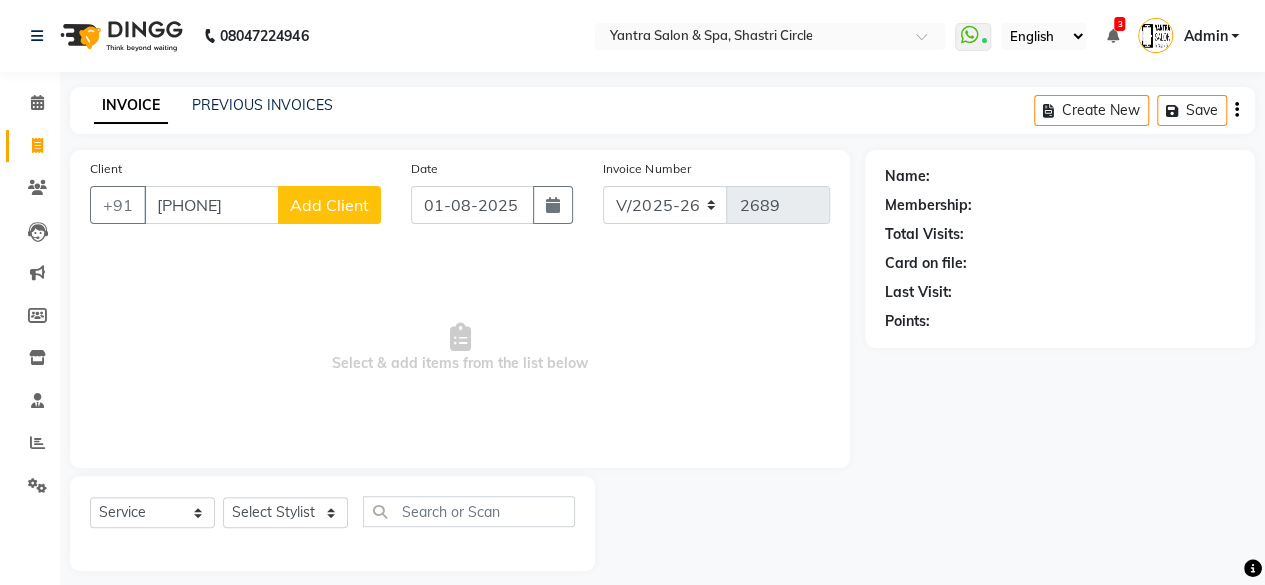 type on "8829027937" 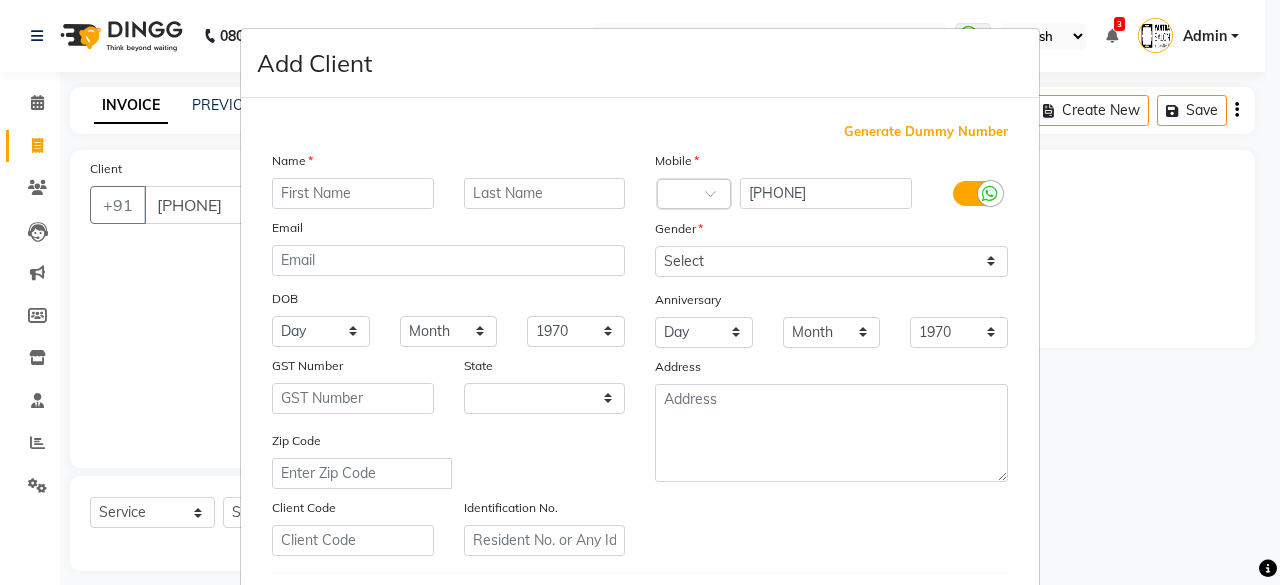 select on "33" 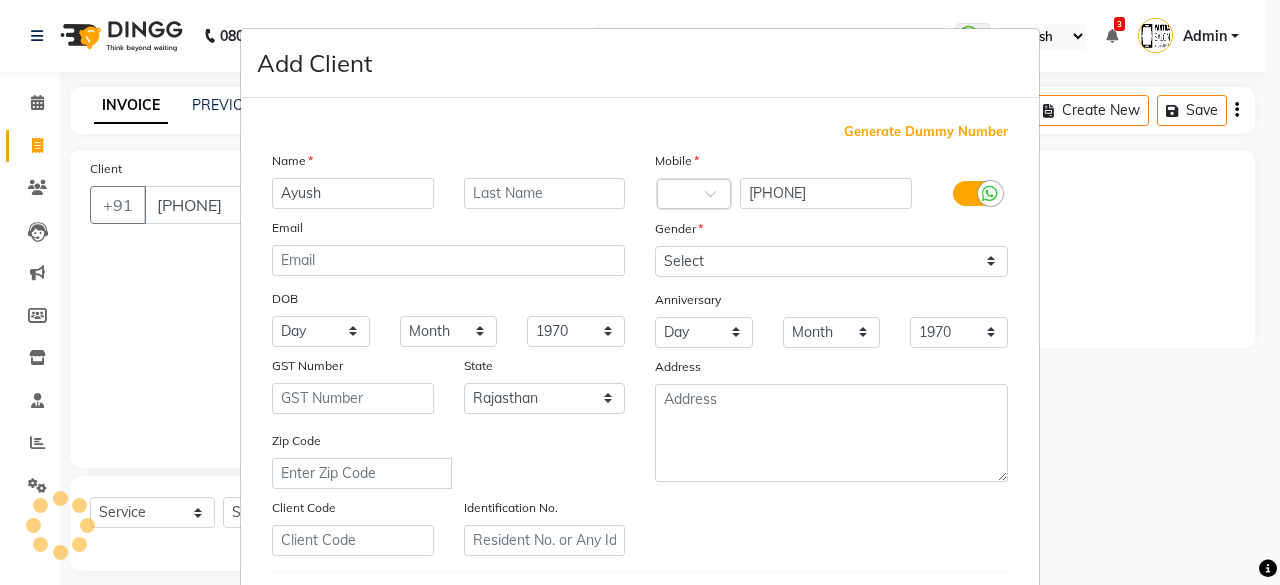 type on "Ayush" 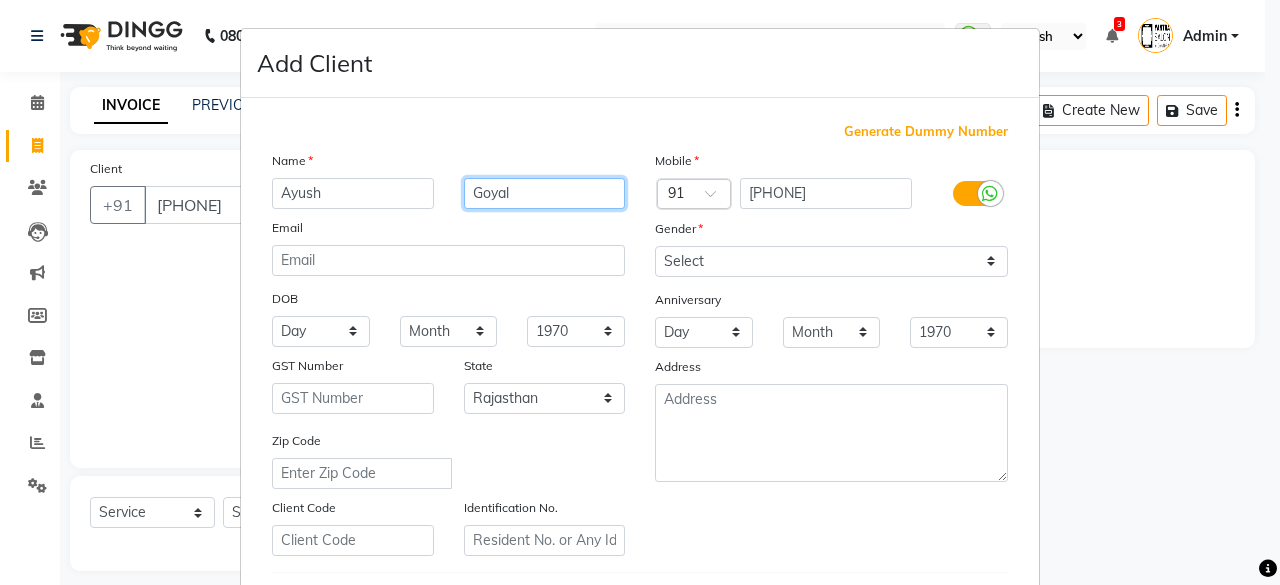 type on "Goyal" 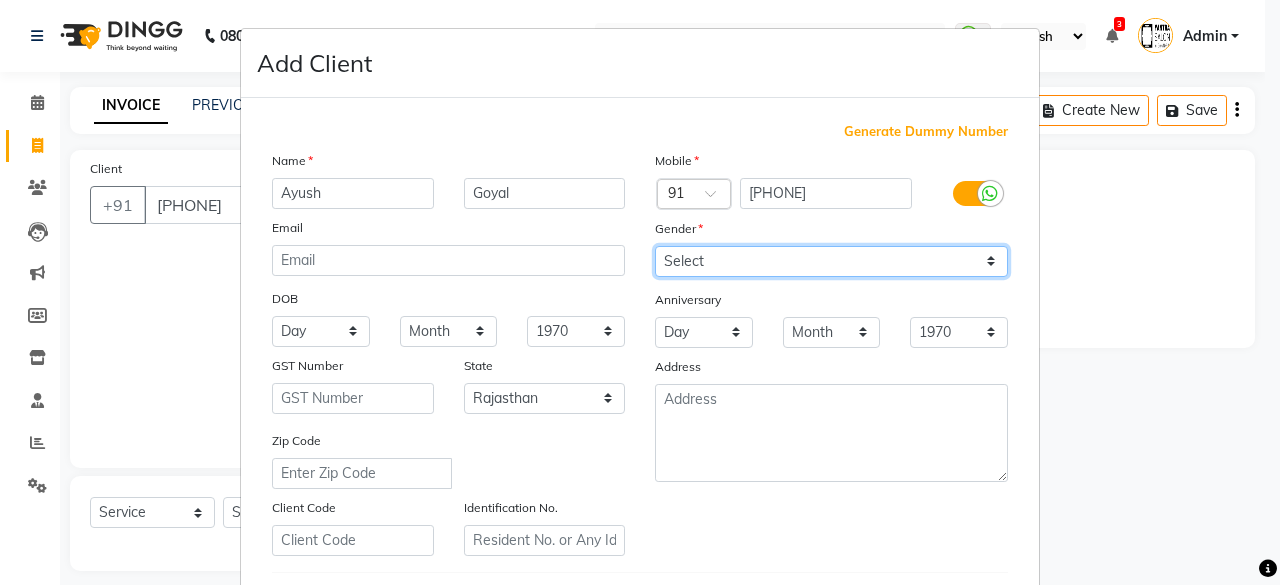 click on "Select Male Female Other Prefer Not To Say" at bounding box center [831, 261] 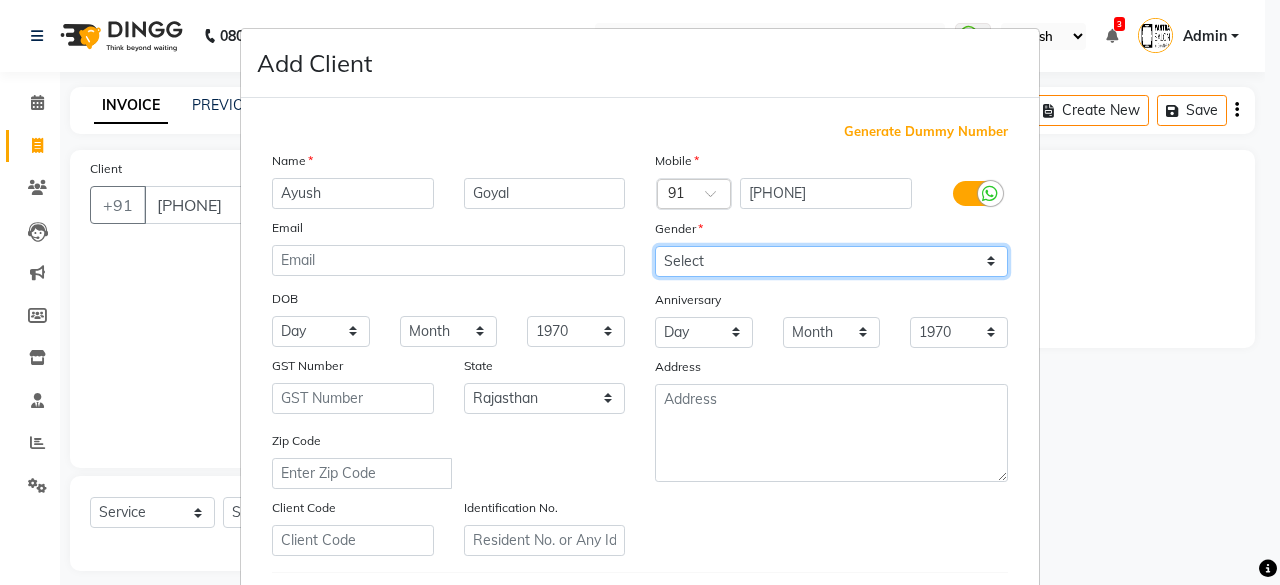 select on "male" 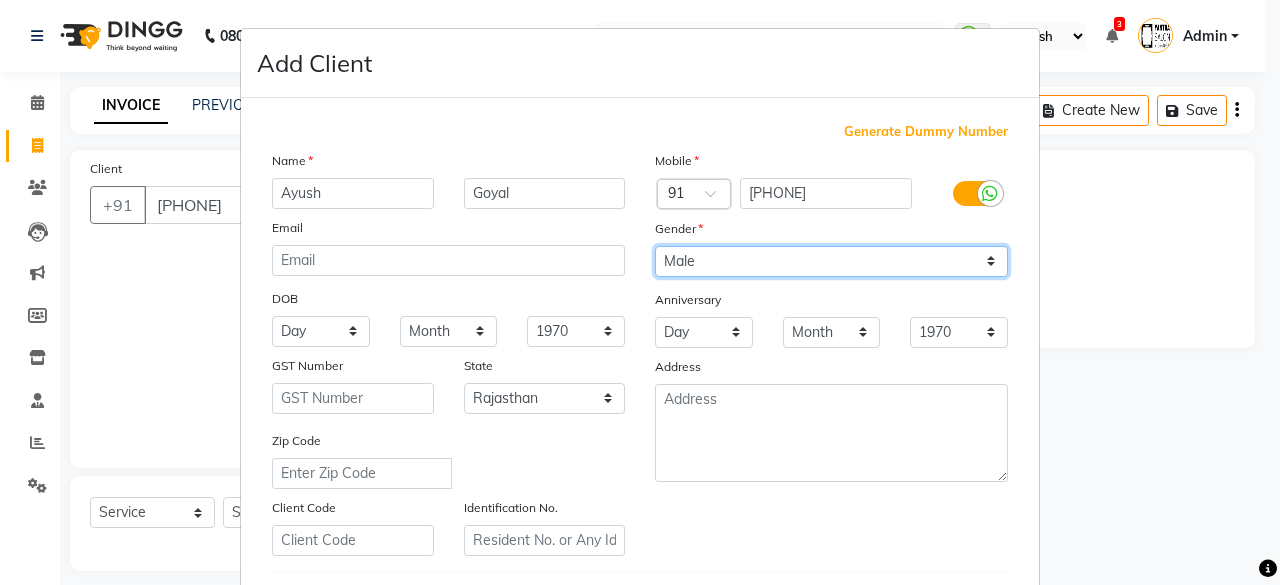 click on "Select Male Female Other Prefer Not To Say" at bounding box center (831, 261) 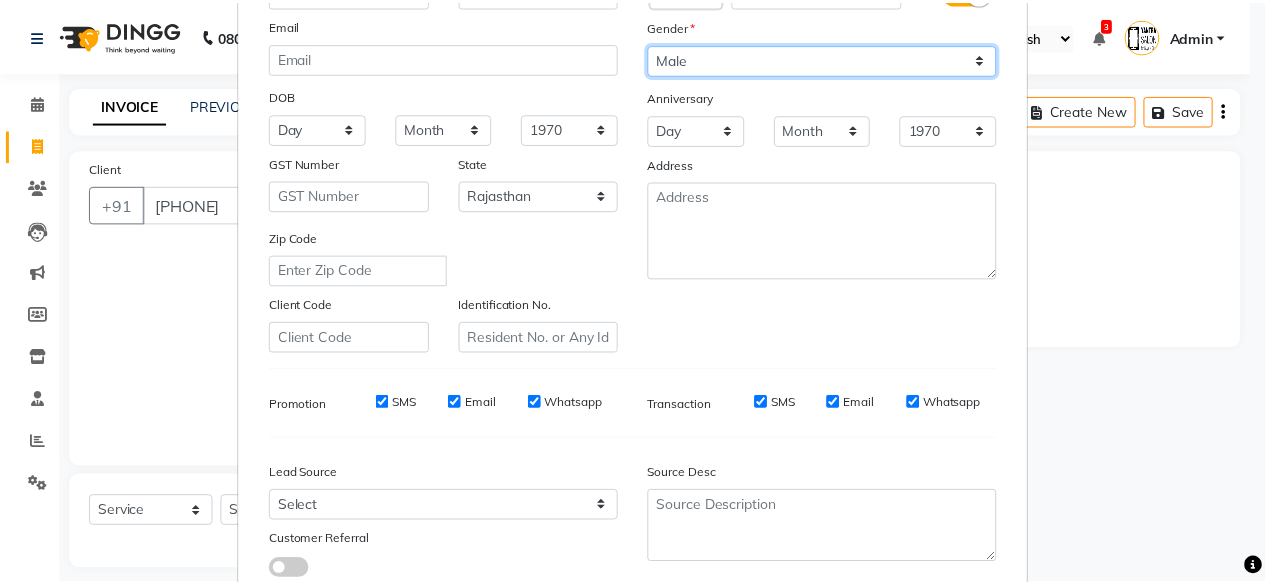 scroll, scrollTop: 334, scrollLeft: 0, axis: vertical 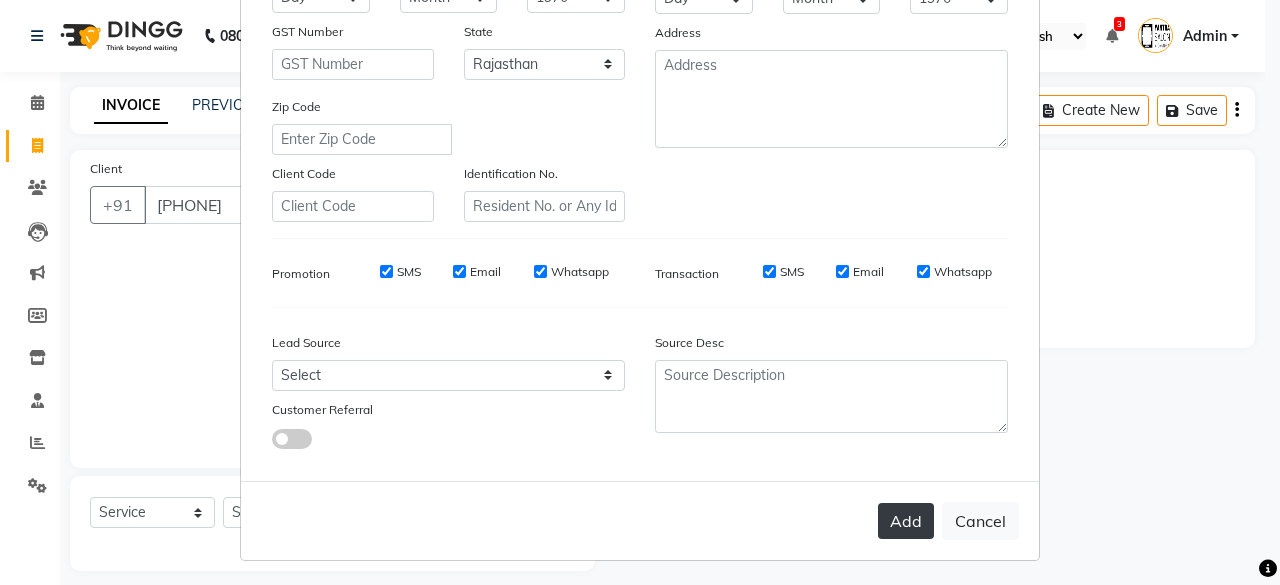 click on "Add" at bounding box center [906, 521] 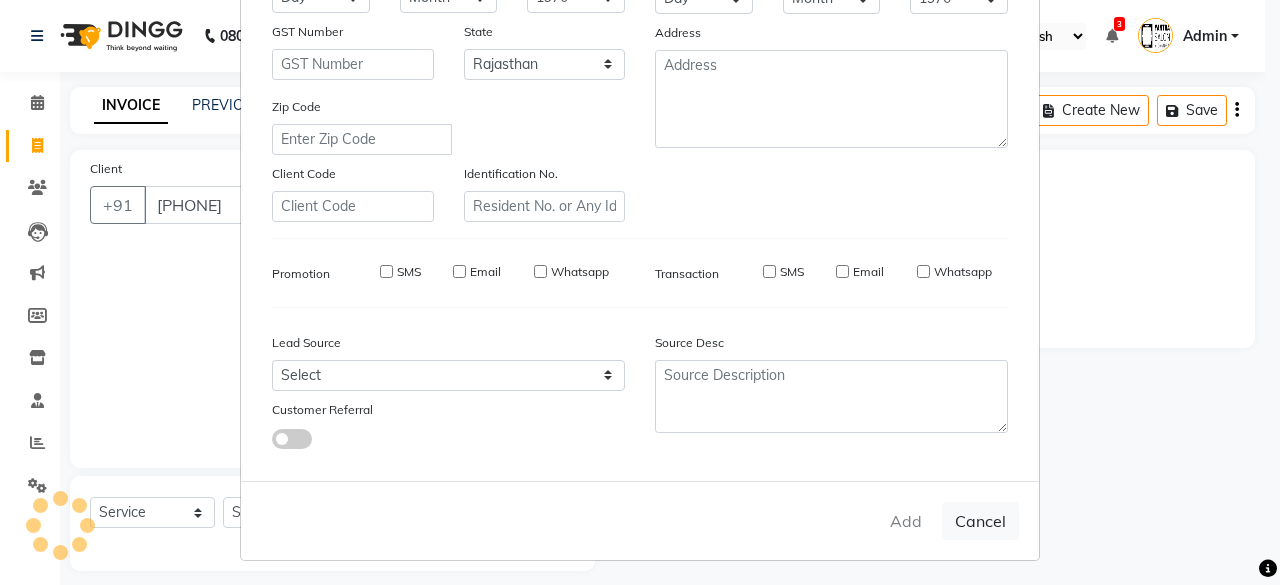 type 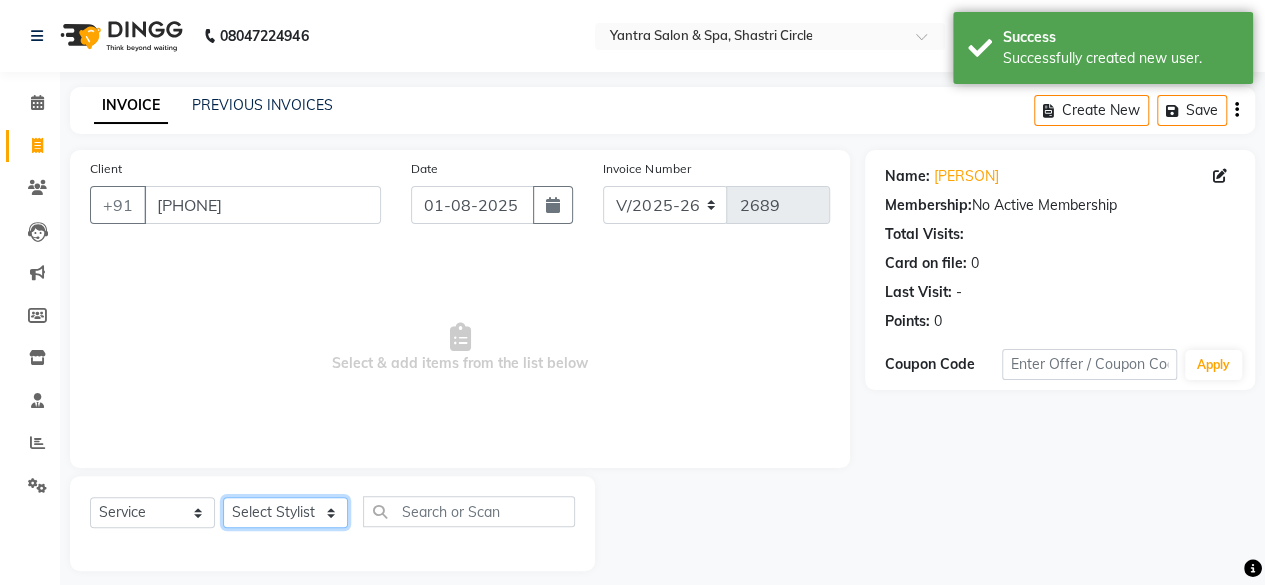 click on "Select Stylist [FIRST] [LAST] [FIRST] [LAST] [FIRST] [FIRST] [FIRST] [FIRST] [FIRST] [FIRST] [FIRST] [FIRST] [FIRST] [FIRST] [FIRST] [FIRST] [FIRST]" 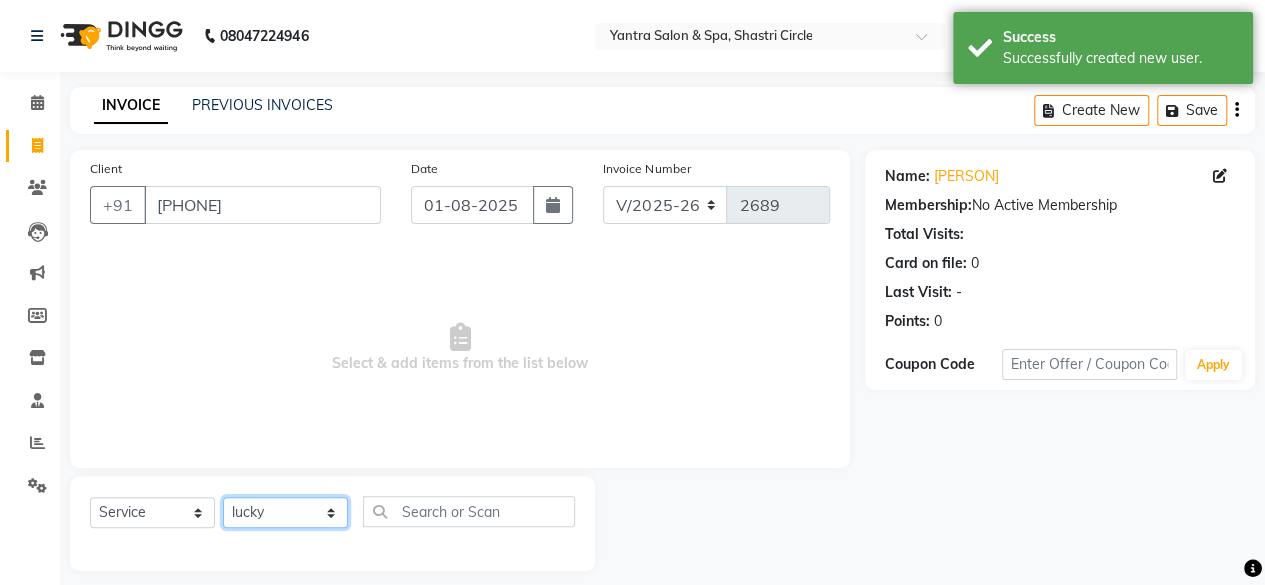 click on "Select Stylist [FIRST] [LAST] [FIRST] [LAST] [FIRST] [FIRST] [FIRST] [FIRST] [FIRST] [FIRST] [FIRST] [FIRST] [FIRST] [FIRST] [FIRST] [FIRST] [FIRST]" 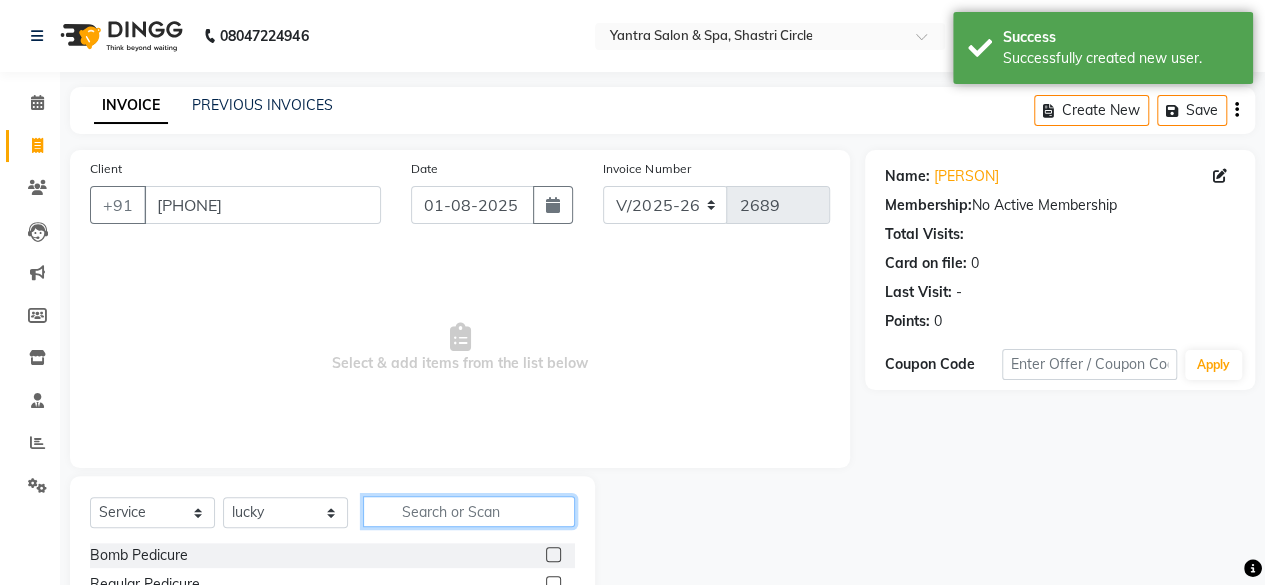 click 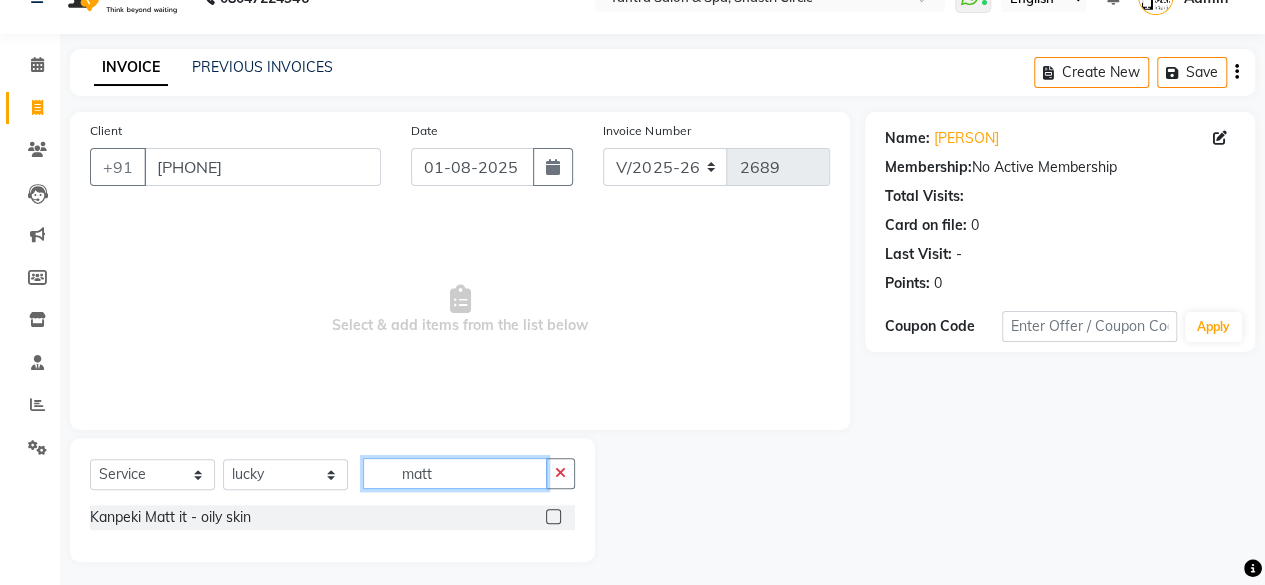 scroll, scrollTop: 44, scrollLeft: 0, axis: vertical 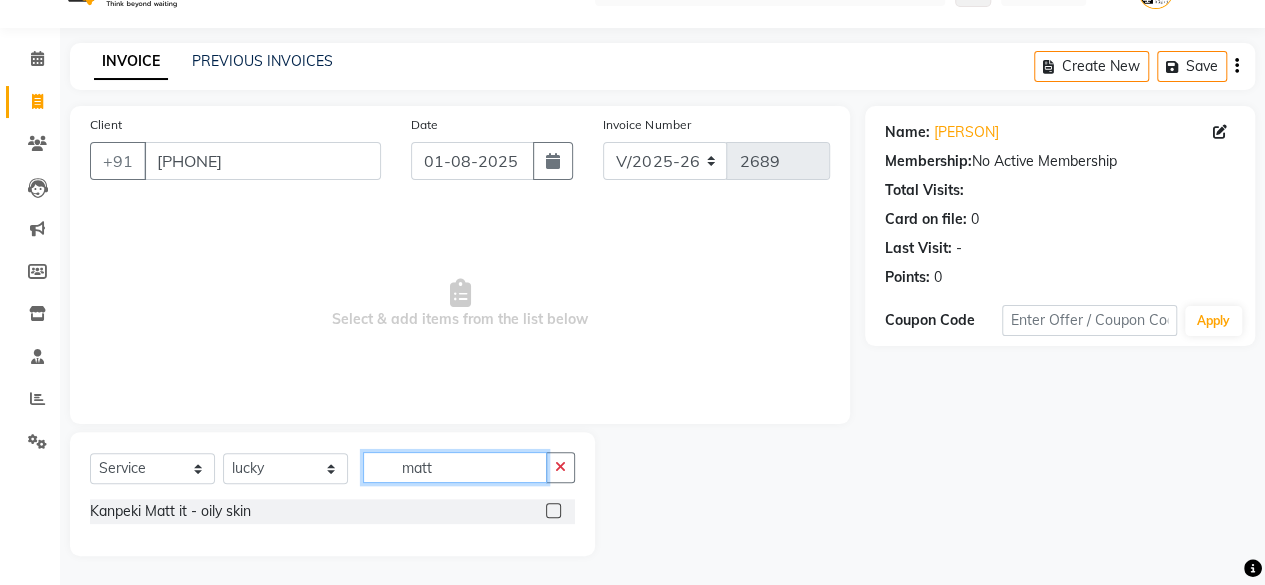 type on "matt" 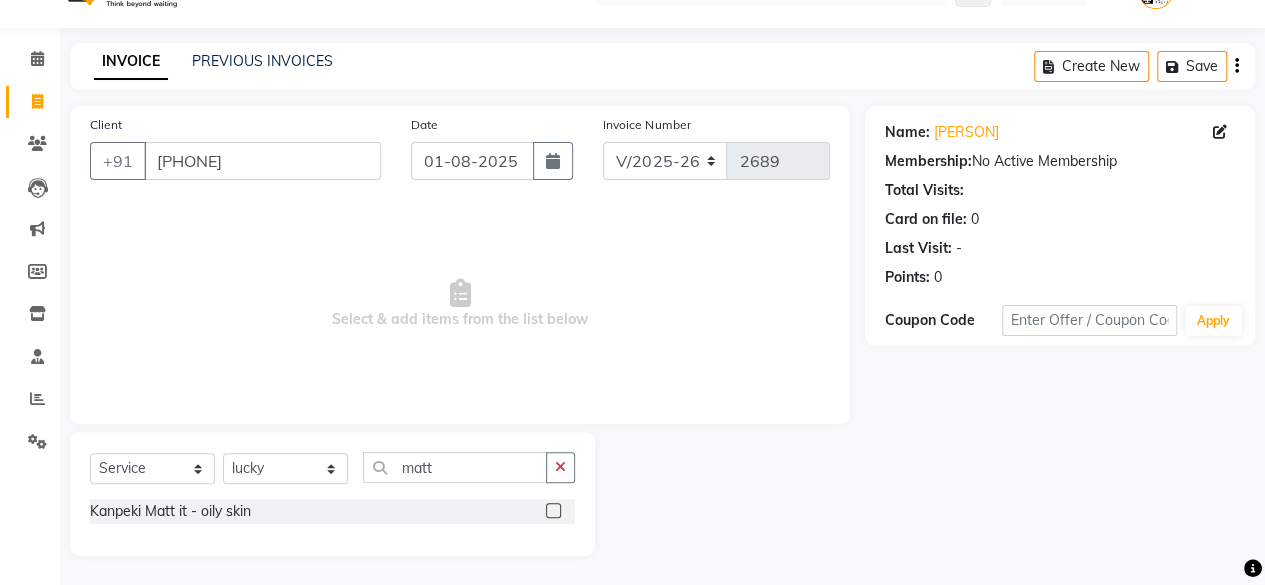 click 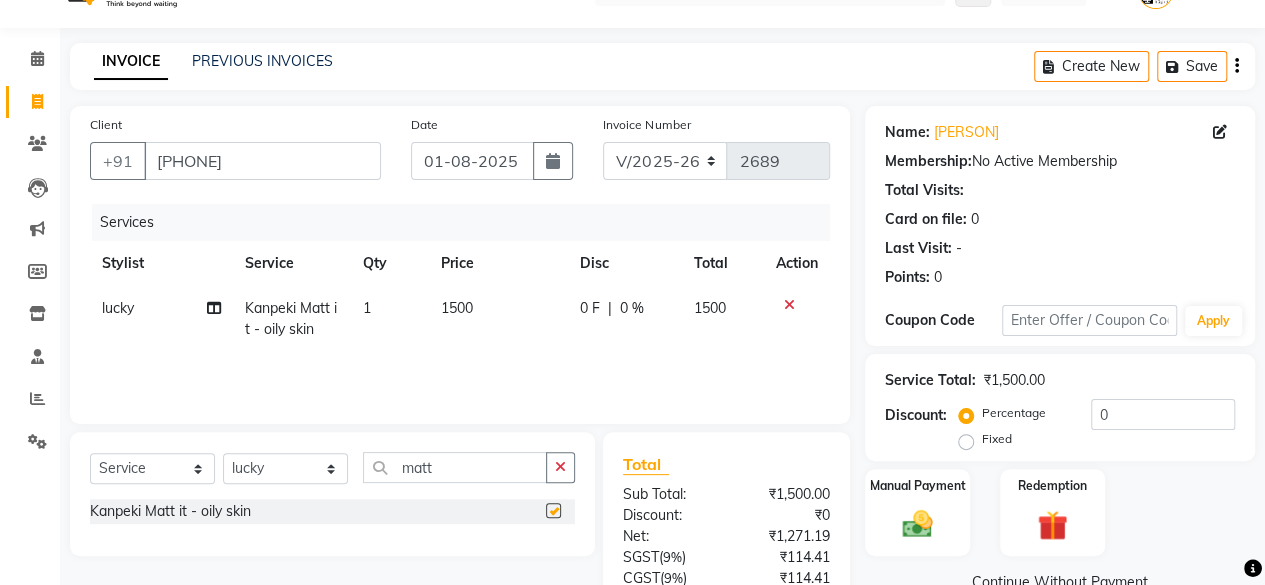checkbox on "false" 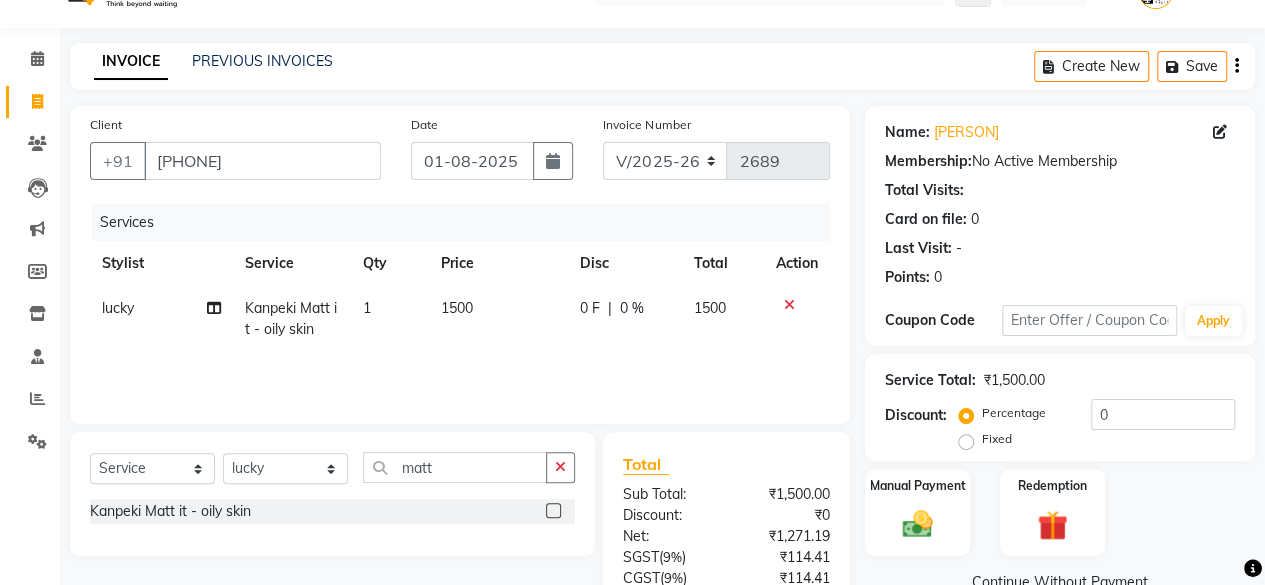 click on "1500" 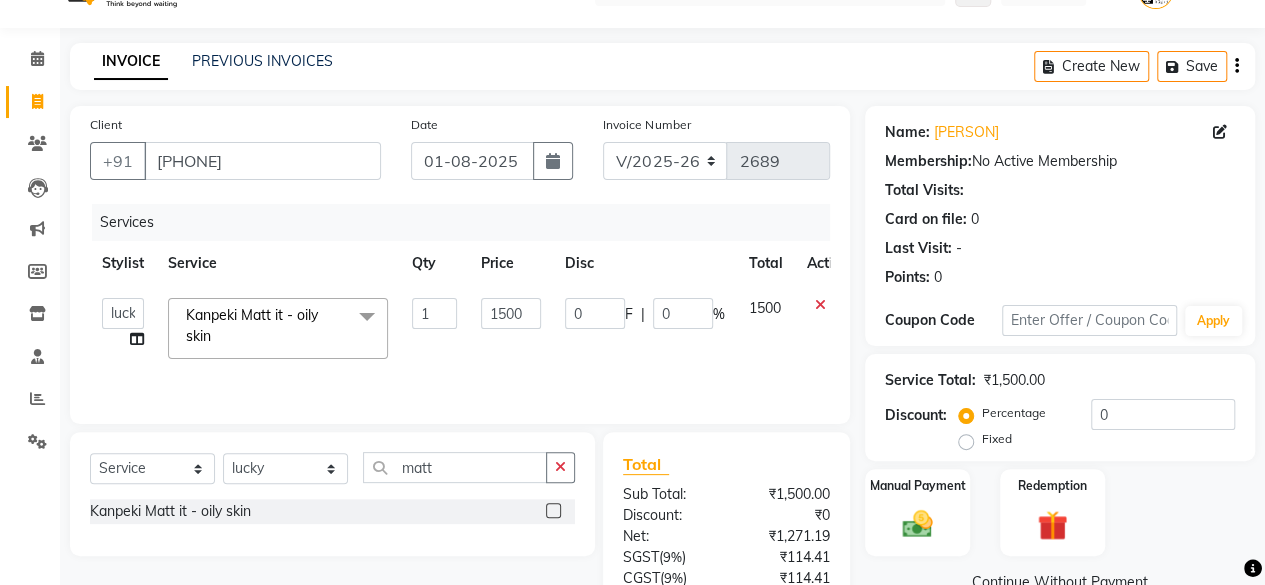 click on "1500" 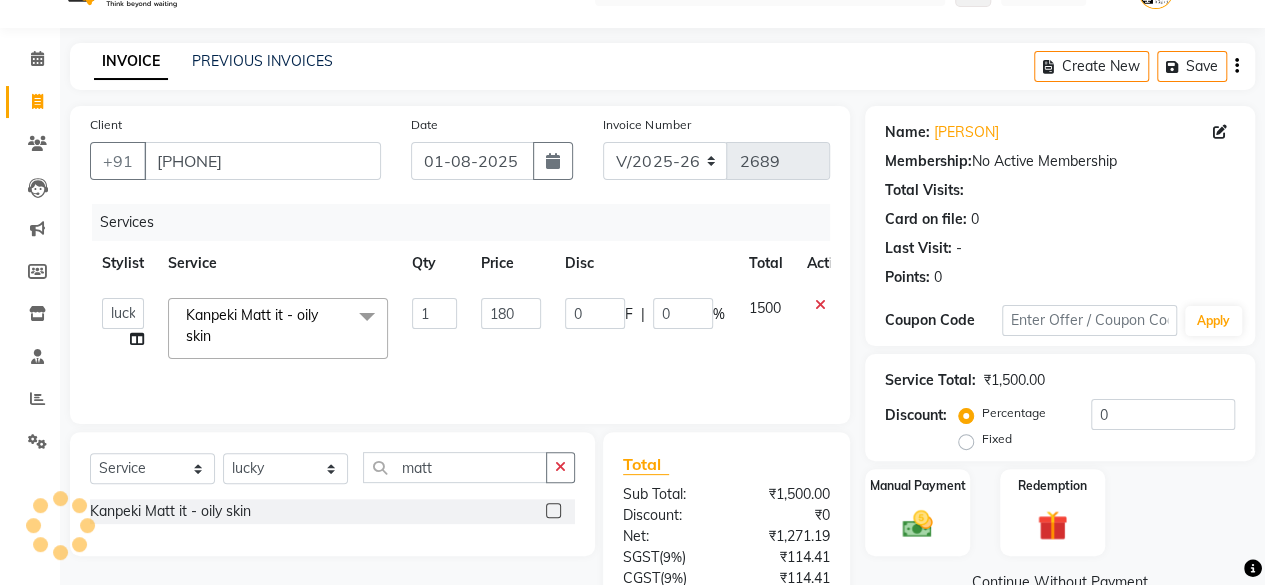 type on "1800" 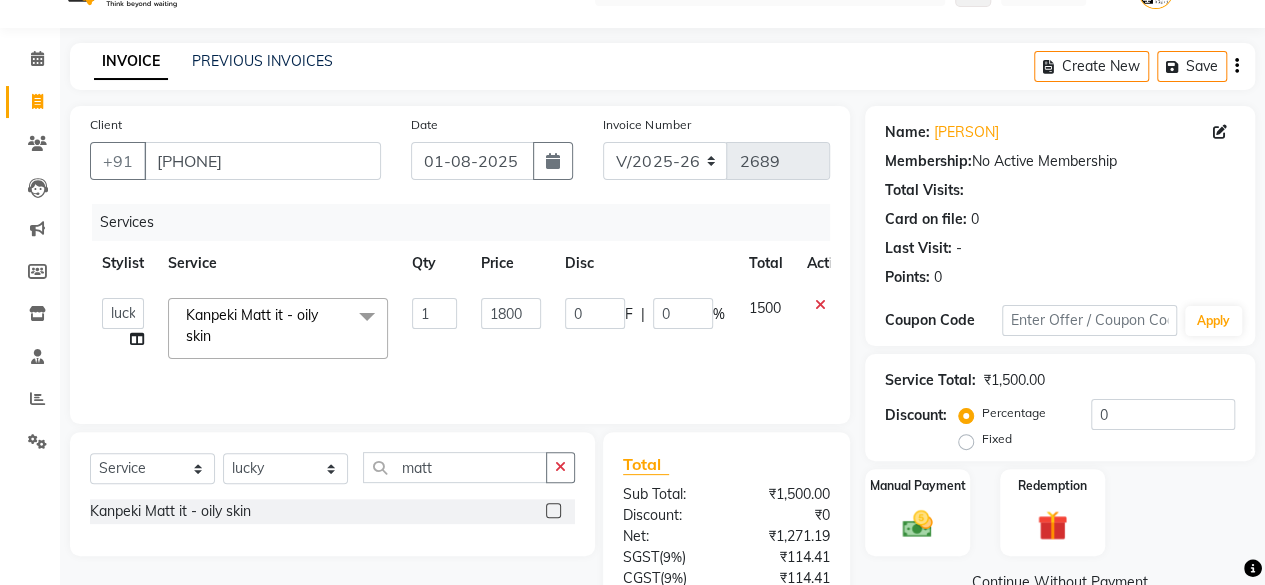 click on "Services Stylist Service Qty Price Disc Total Action  Arvind   ASHA   bhawna goyal   Dev   Dimple   Director   Harsha   Hemlata   kajal   Latika   lucky   Manager   Manisha maam   Neelu    Pallavi   Pinky   Priyanka   Rahul   Sekhar   usha  Kanpeki Matt it - oily skin  x Bomb Pedicure Regular Pedicure Cracked Heal Treatment Alga Apothecary Pedicure Gel polish remover  Donut Pedicure candle Pedicure Avl Express Pedicure Avl Pedicruise pedicure Avl Pedipure pedicure Pedi Pai pedicure Under arms polish Kanpeki body spa Regular Manicure Bomb Manicure Alga Apothecary Manicure Nail Extensions Gel nail pent Pedi Pai manicure Donut manicure Avl express manicure Avl Pedicruise manicure Avl Pedipure manicure Candle manicure Back polish Foot Massage Head Massage Back Massage Hand & Shoulder Massage Body Spa Relaxing Body Massage Aromatherapy Associates - Renewing Rose Aromatherapy Associates - intense nourishment Aromatherapy Associates Body Massage Full Body Bleach Body Polishing body scrub  face bleach back scrub 1 0" 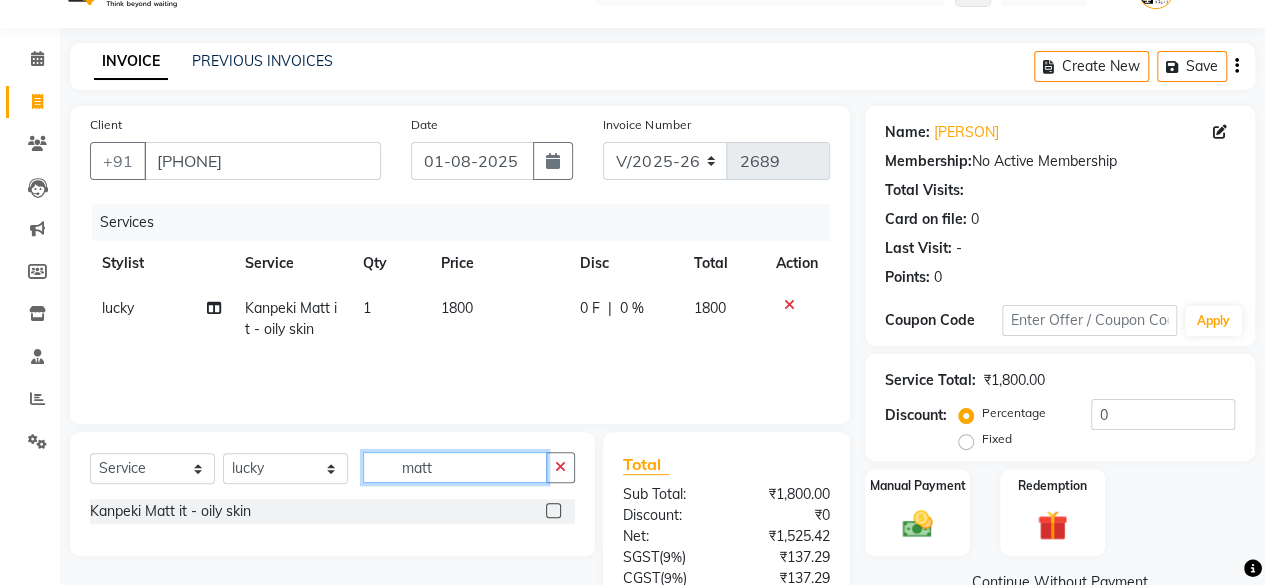 click on "matt" 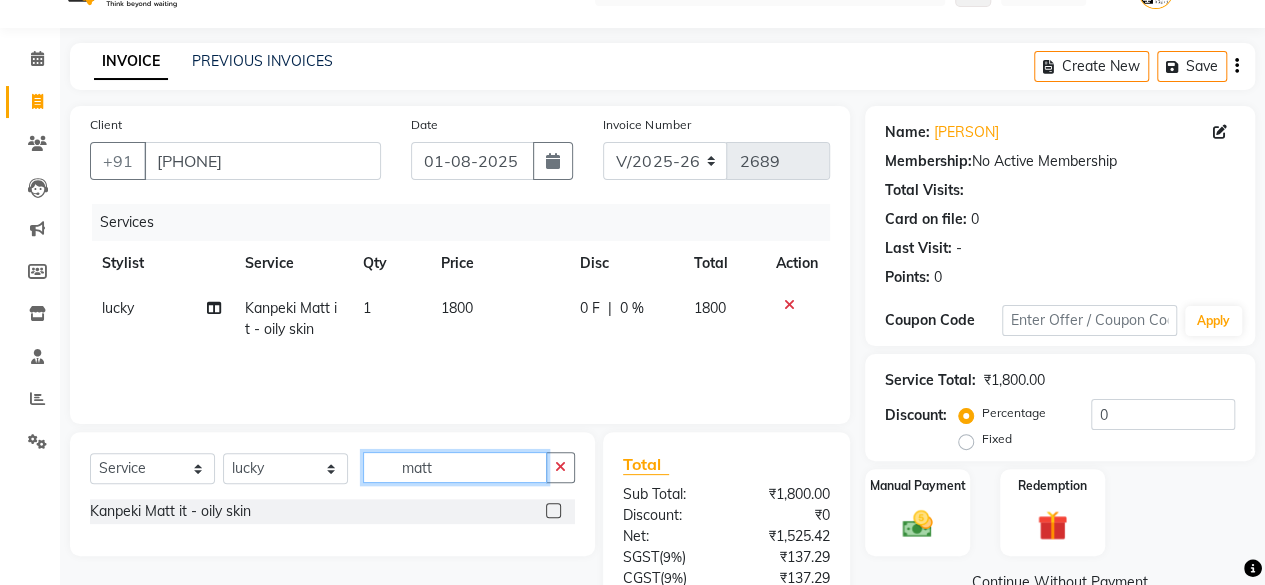 click on "matt" 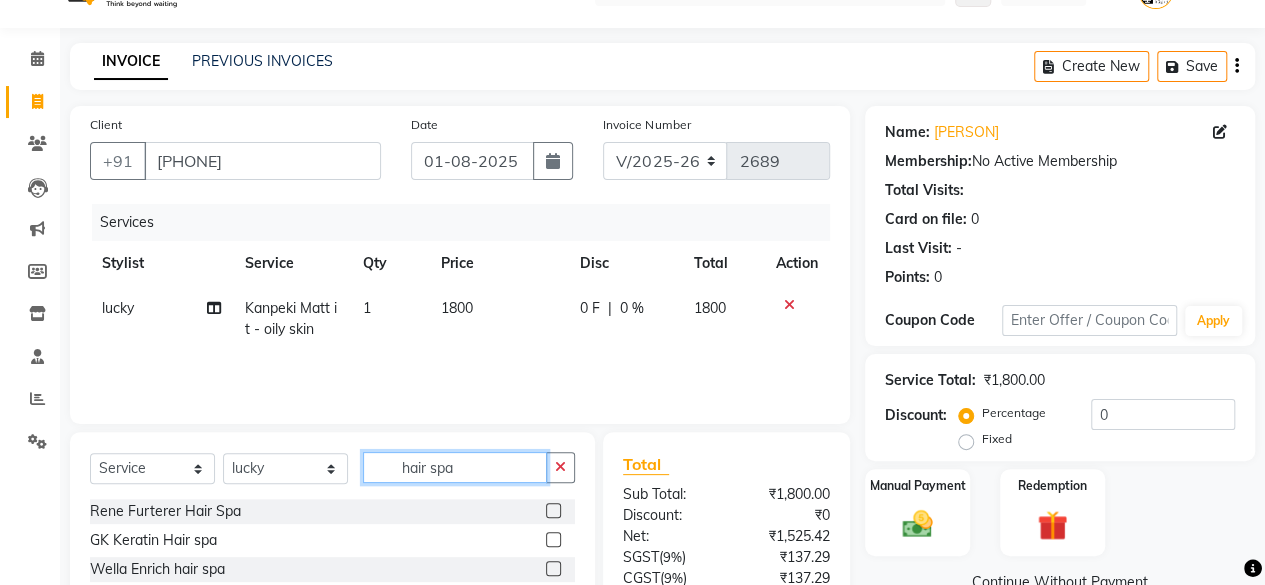 type on "hair spa" 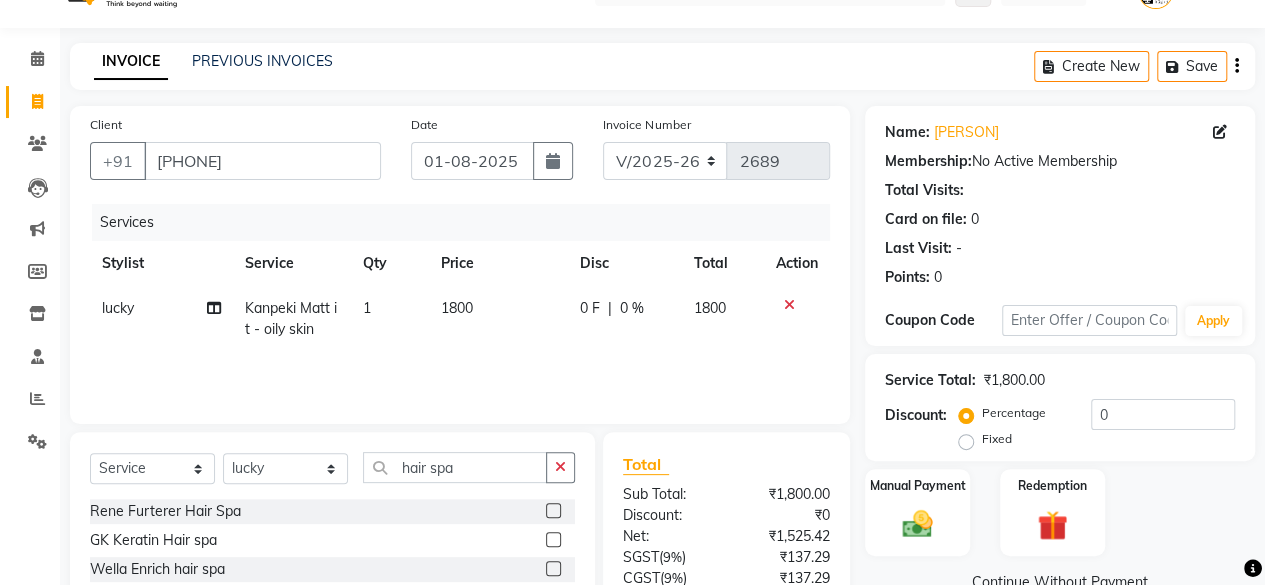 click 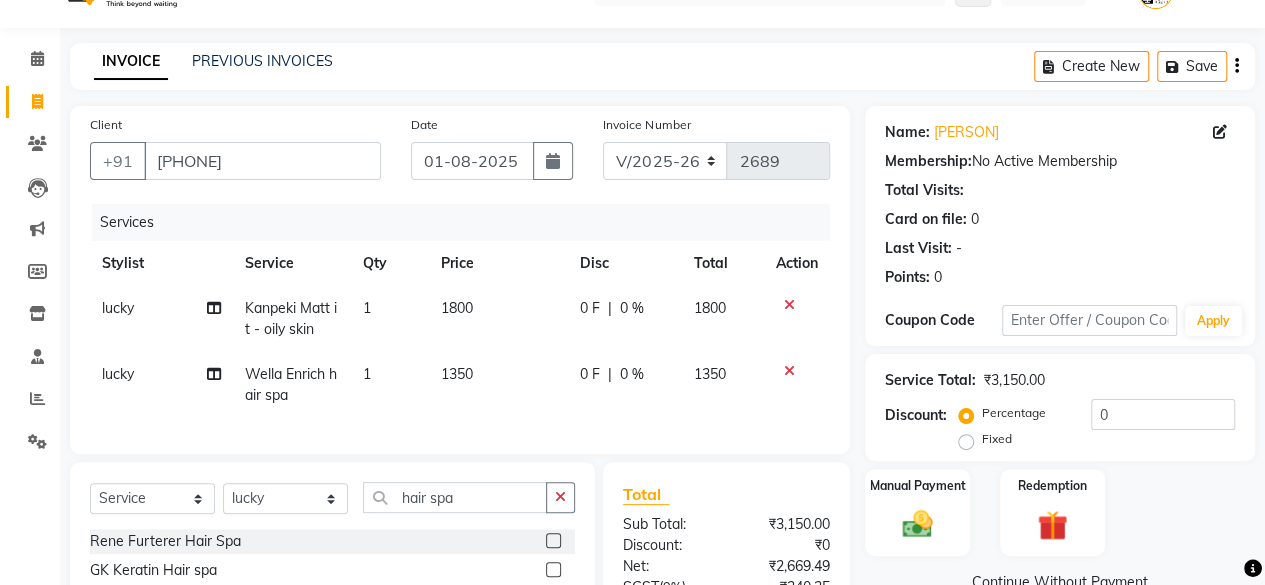 checkbox on "false" 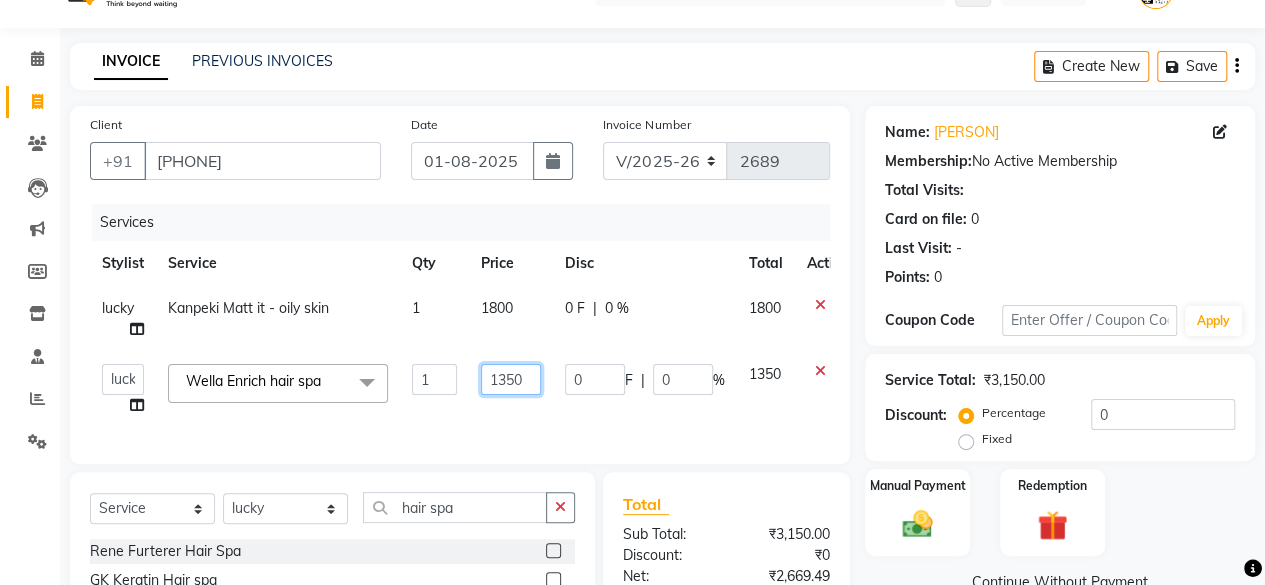 click on "1350" 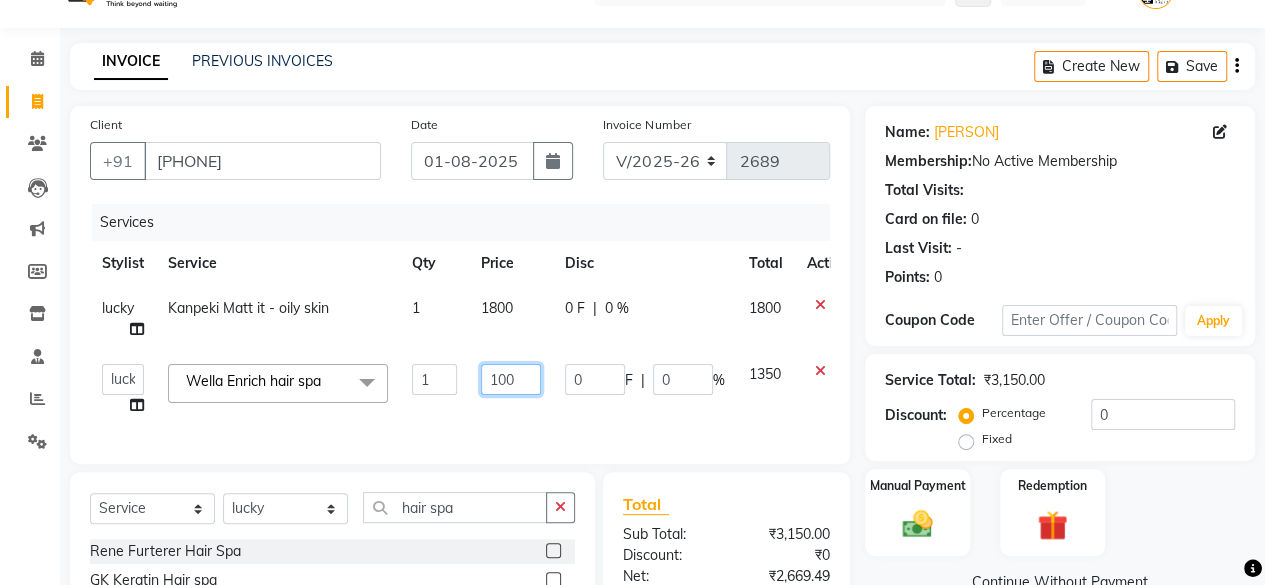 type on "1000" 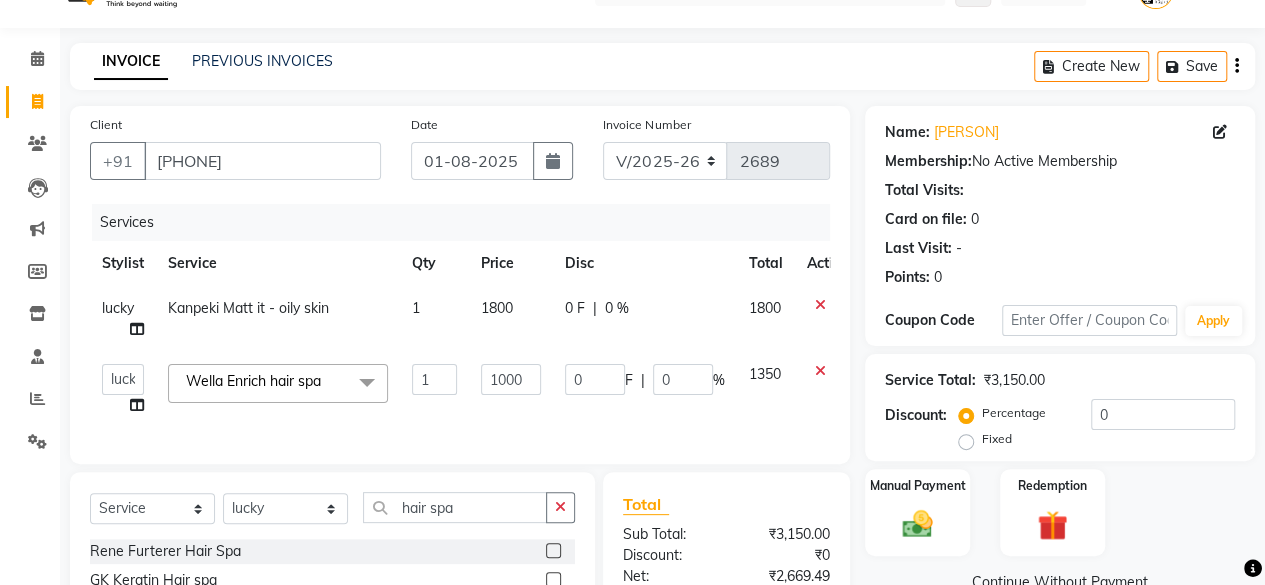 click on "1000" 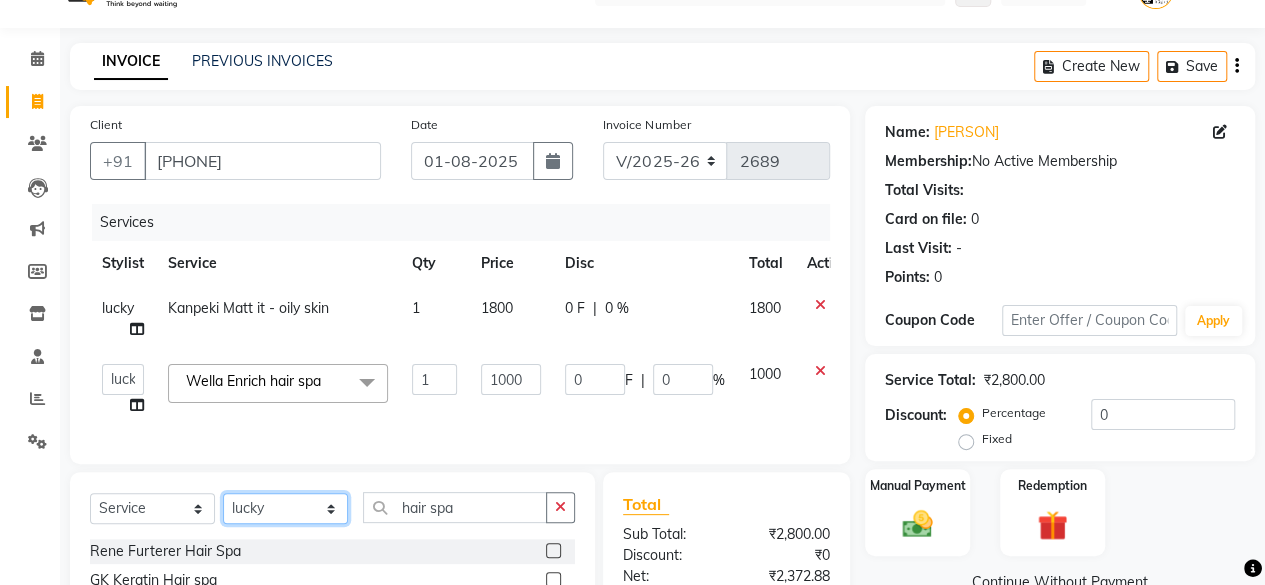 click on "Select Stylist [FIRST] [LAST] [FIRST] [LAST] [FIRST] [FIRST] [FIRST] [FIRST] [FIRST] [FIRST] [FIRST] [FIRST] [FIRST] [FIRST] [FIRST] [FIRST] [FIRST]" 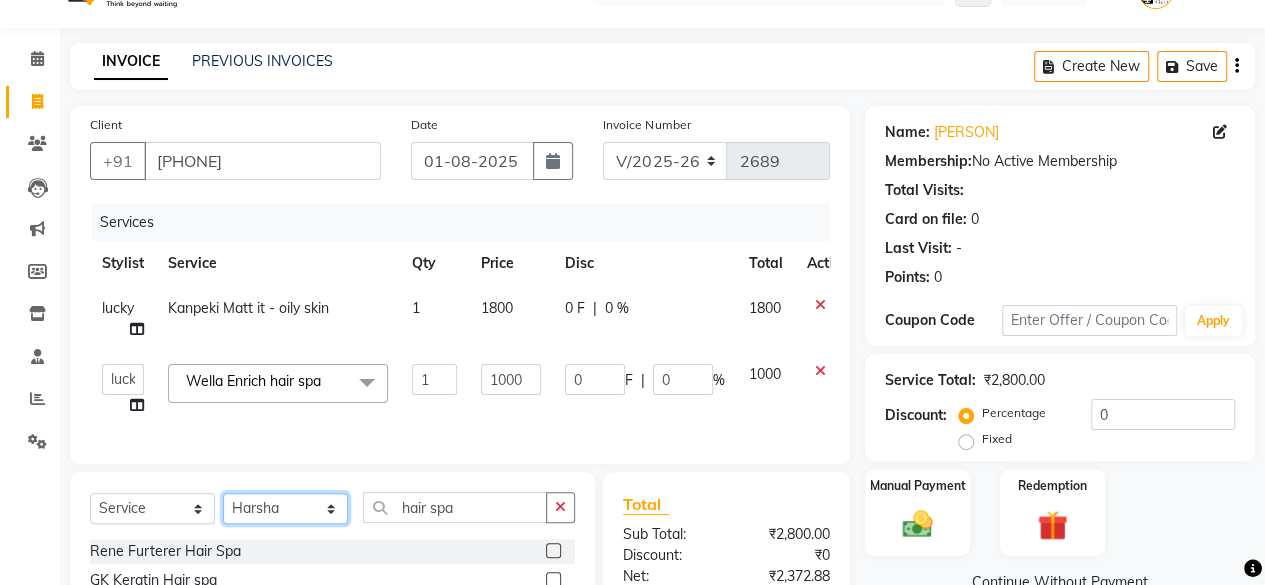 click on "Select Stylist [FIRST] [LAST] [FIRST] [LAST] [FIRST] [FIRST] [FIRST] [FIRST] [FIRST] [FIRST] [FIRST] [FIRST] [FIRST] [FIRST] [FIRST] [FIRST] [FIRST]" 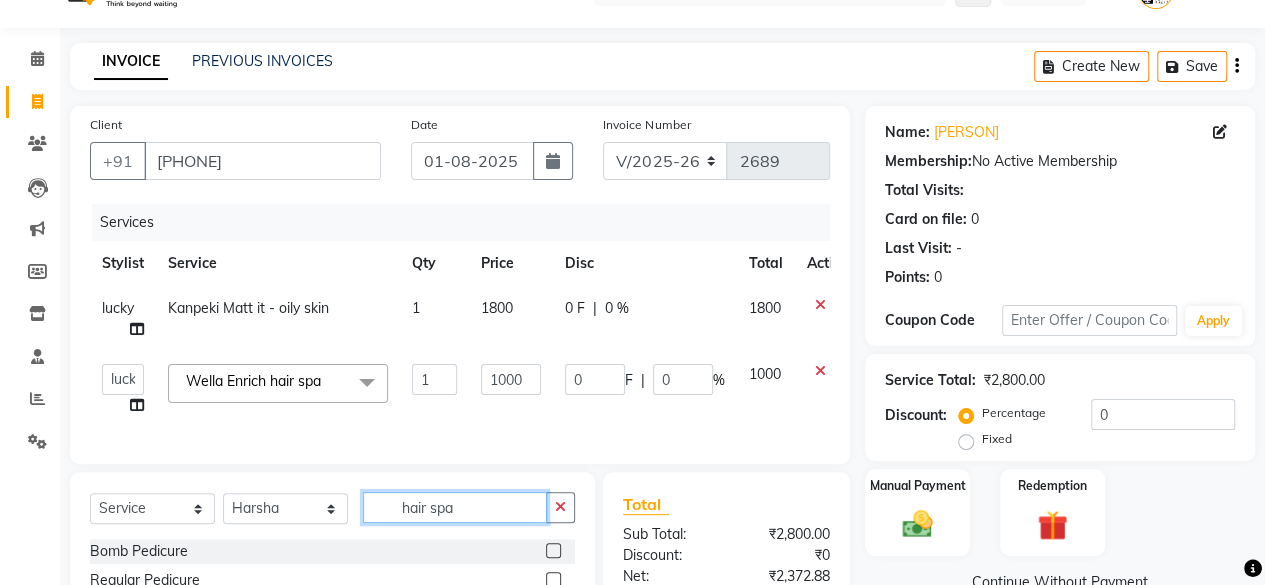 click on "hair spa" 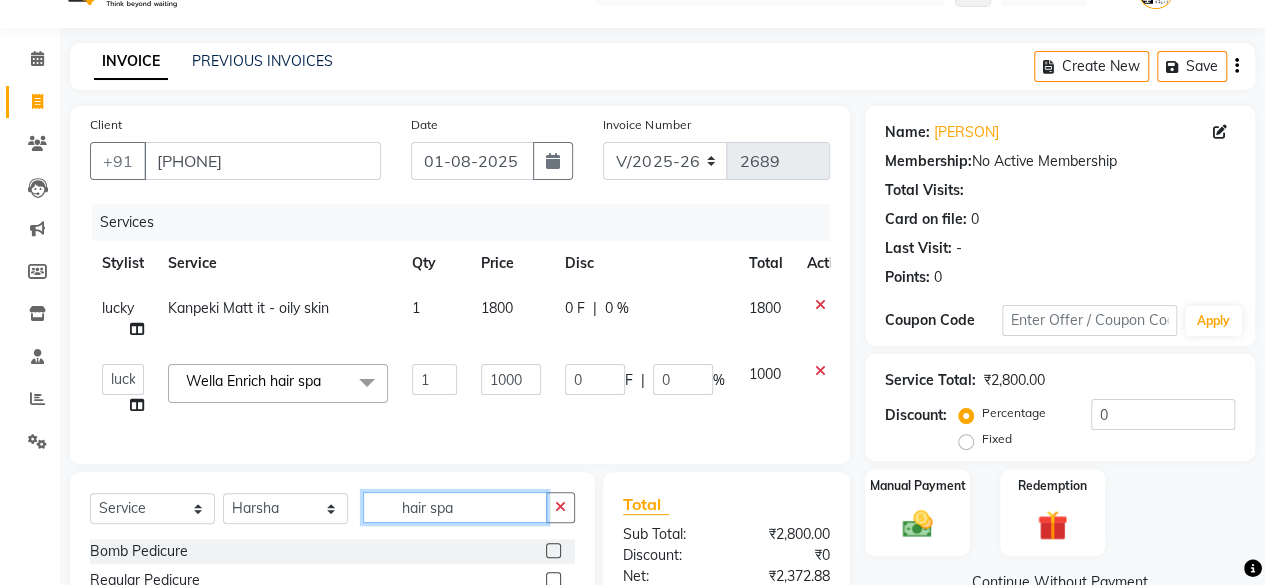 click on "hair spa" 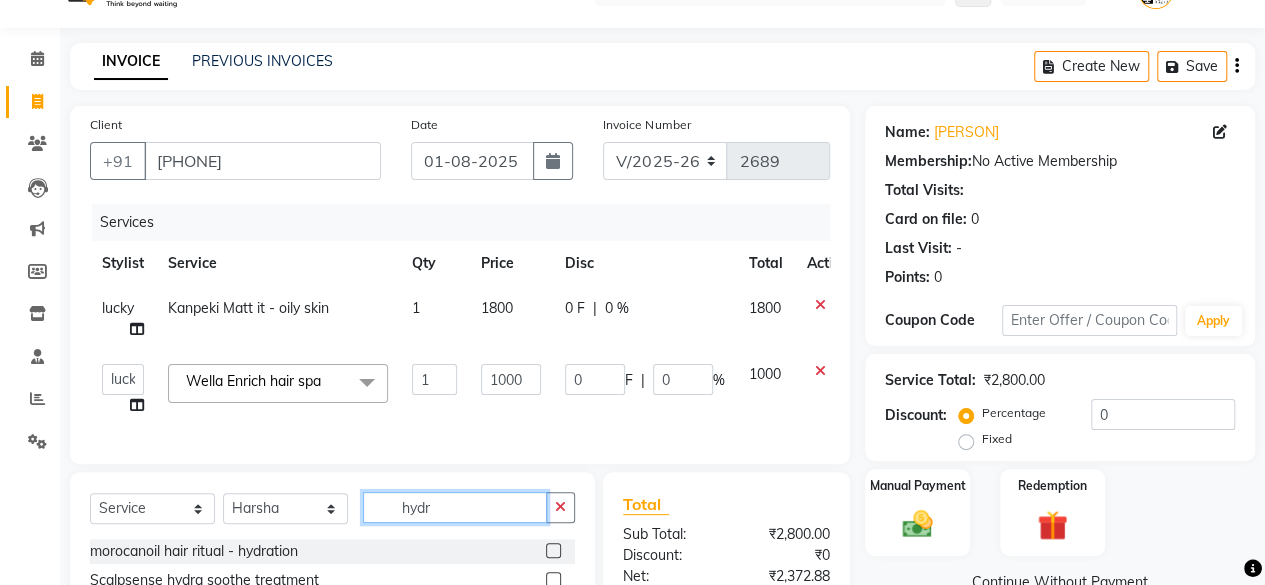 scroll, scrollTop: 268, scrollLeft: 0, axis: vertical 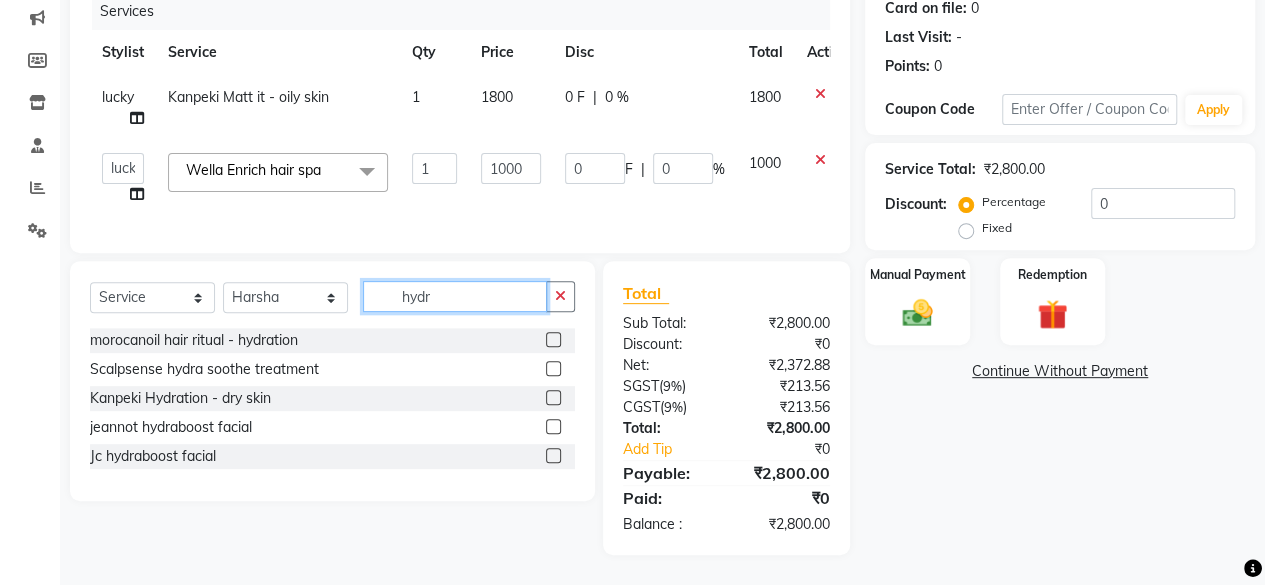 type on "hydr" 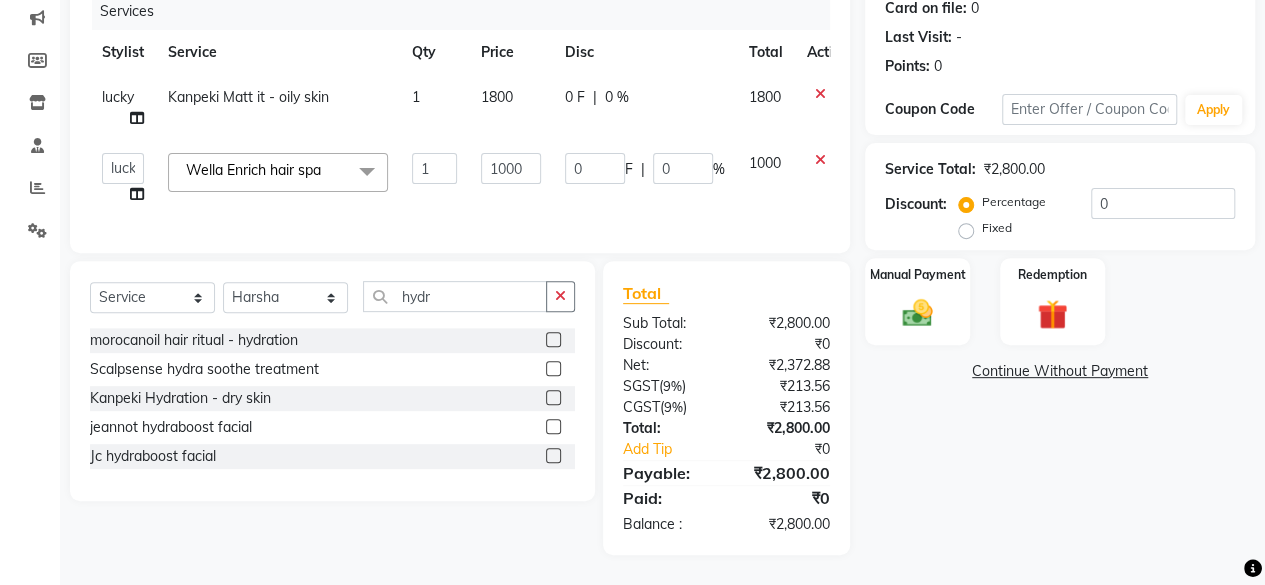 click 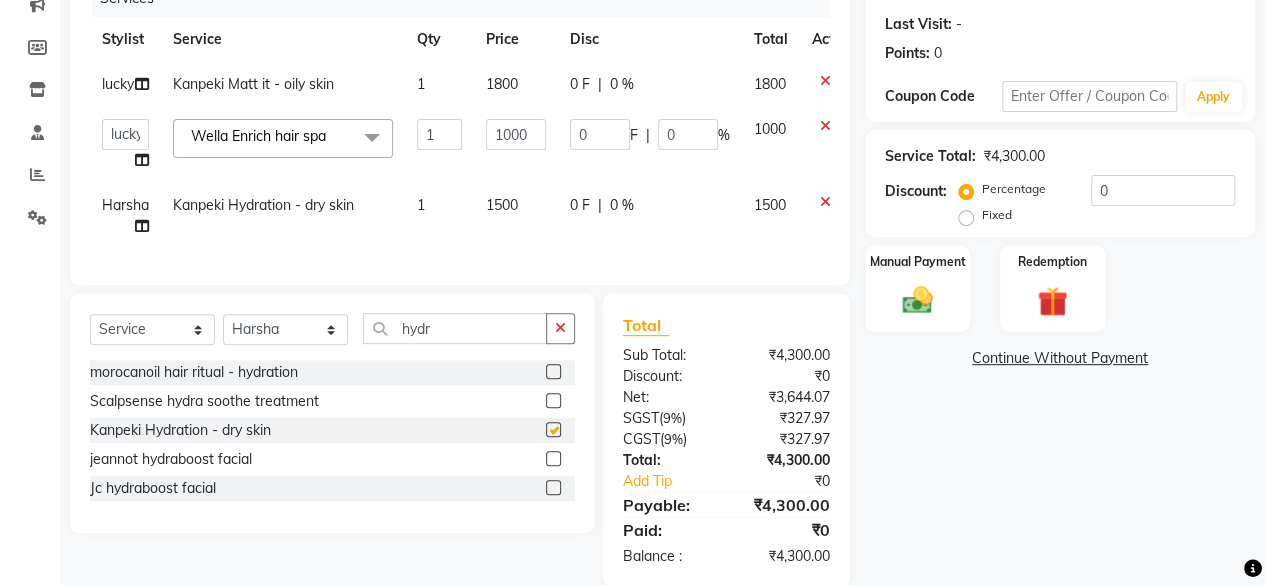 checkbox on "false" 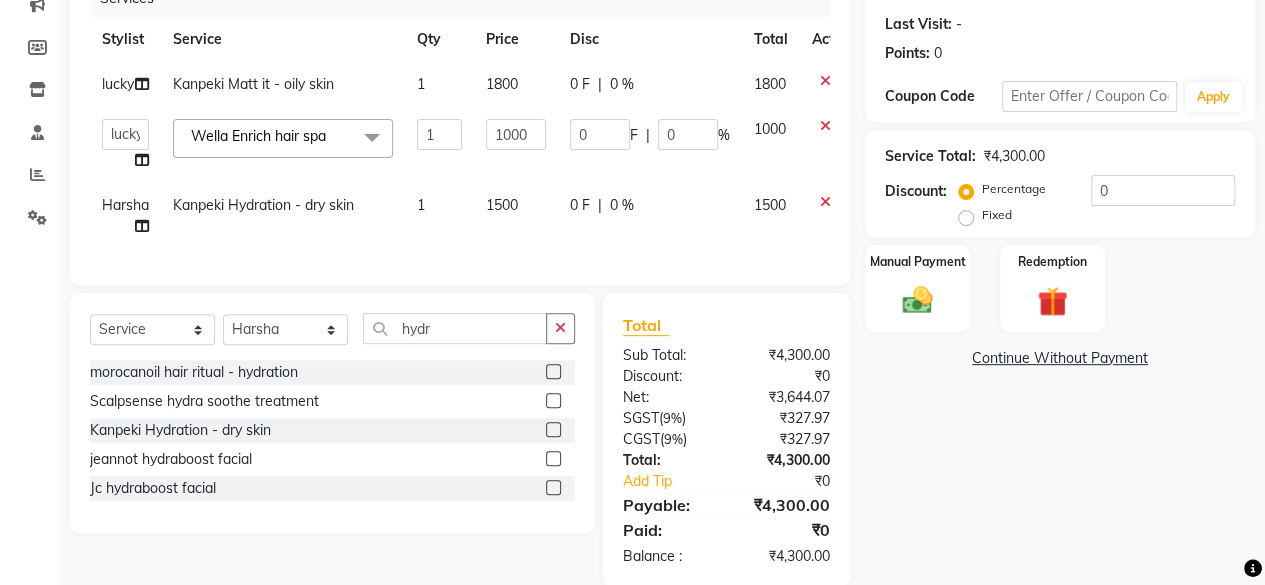 click on "1500" 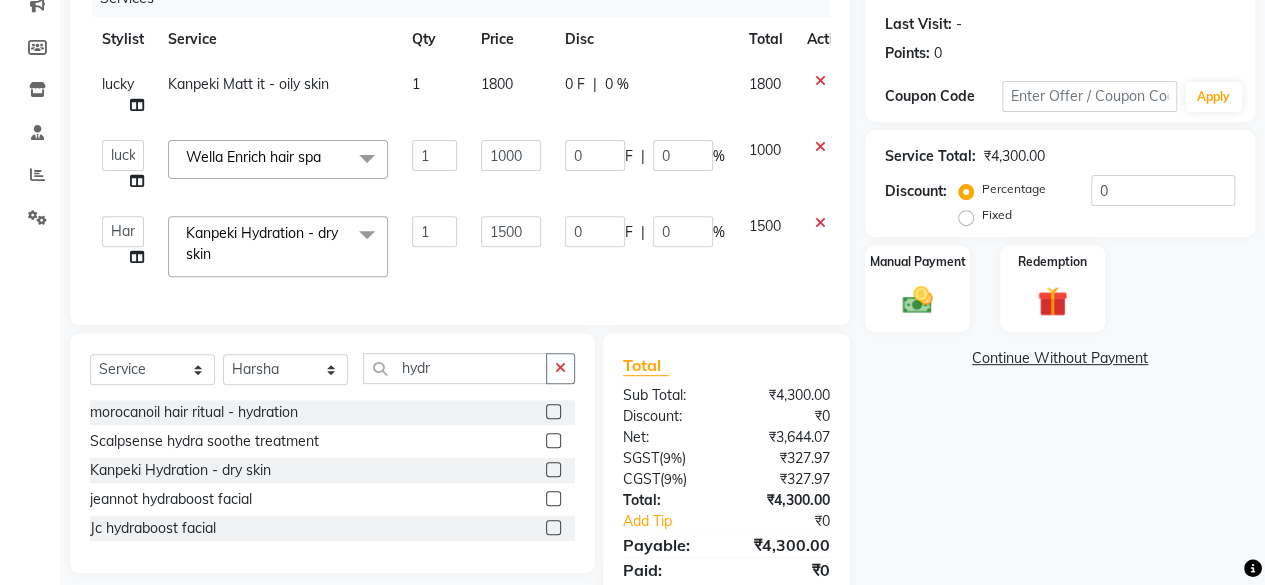 click on "1500" 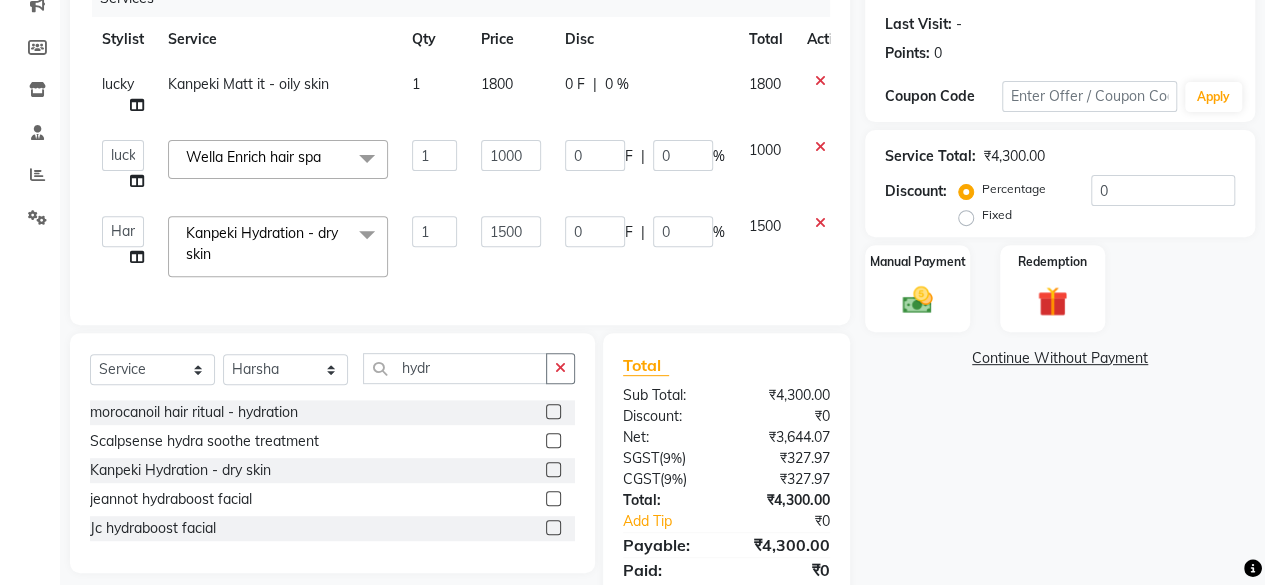 click on "1500" 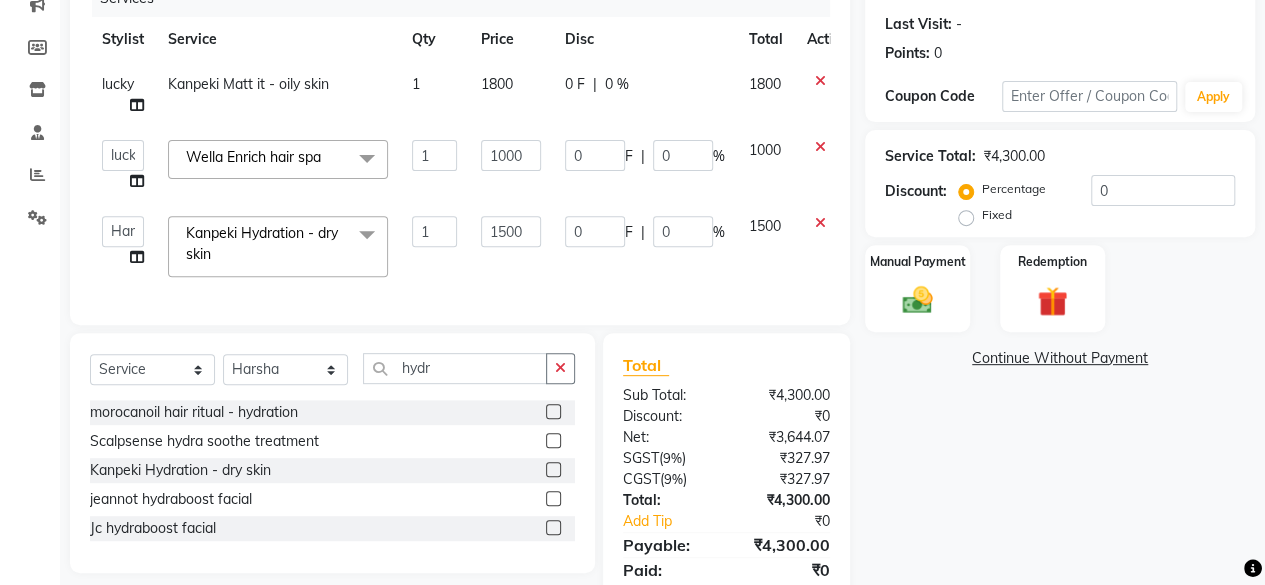 click on "1500" 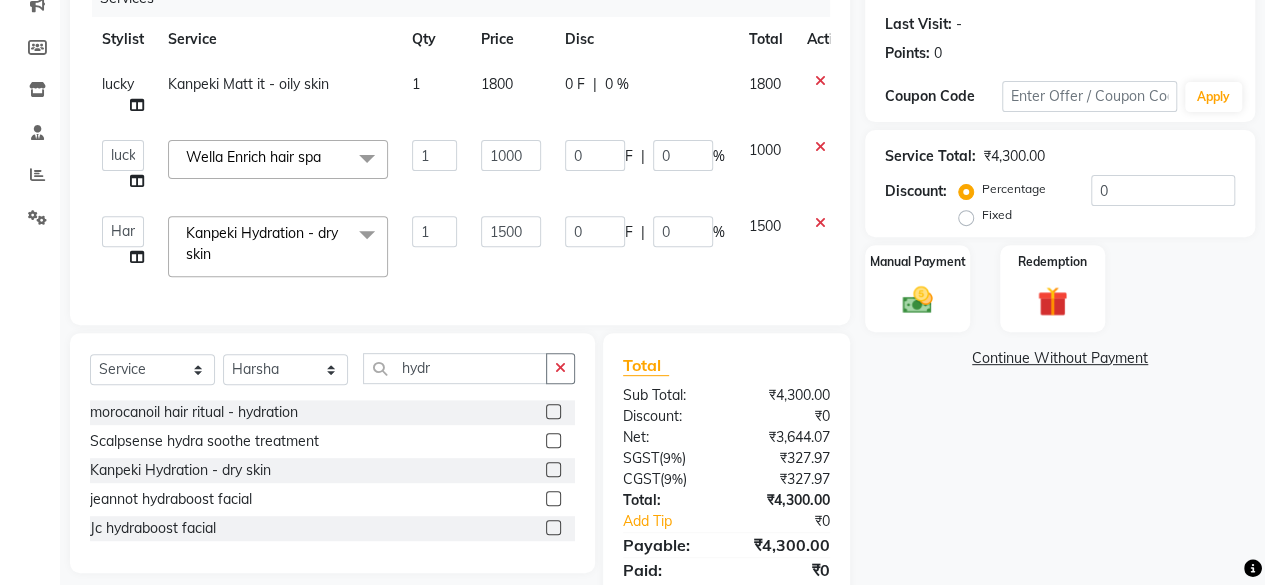 click on "1500" 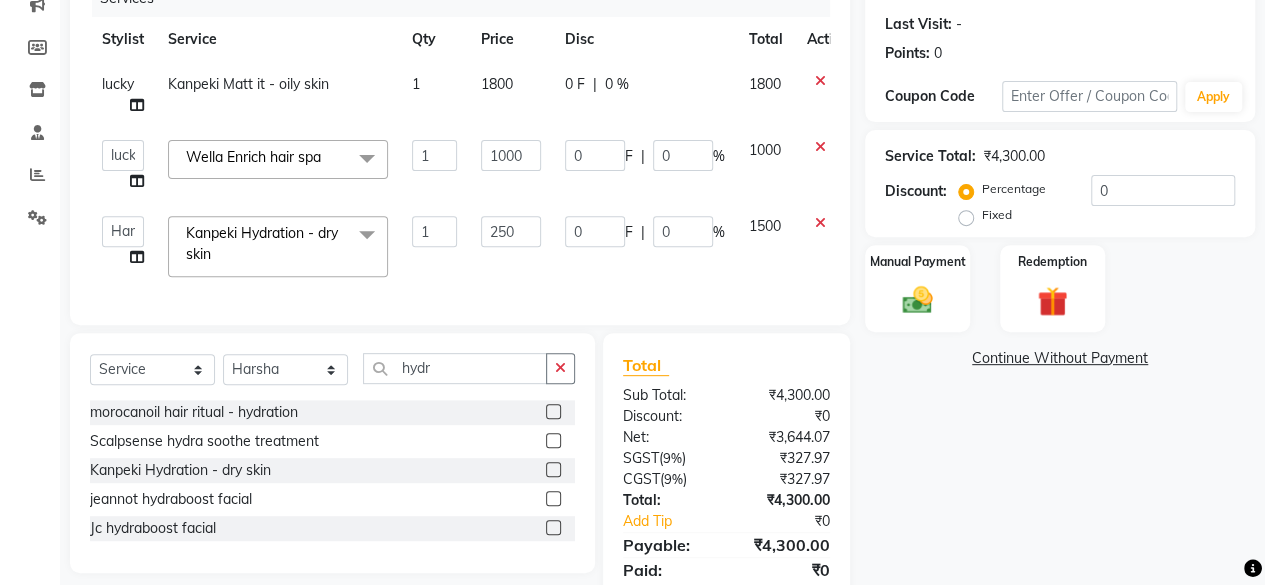 type on "2500" 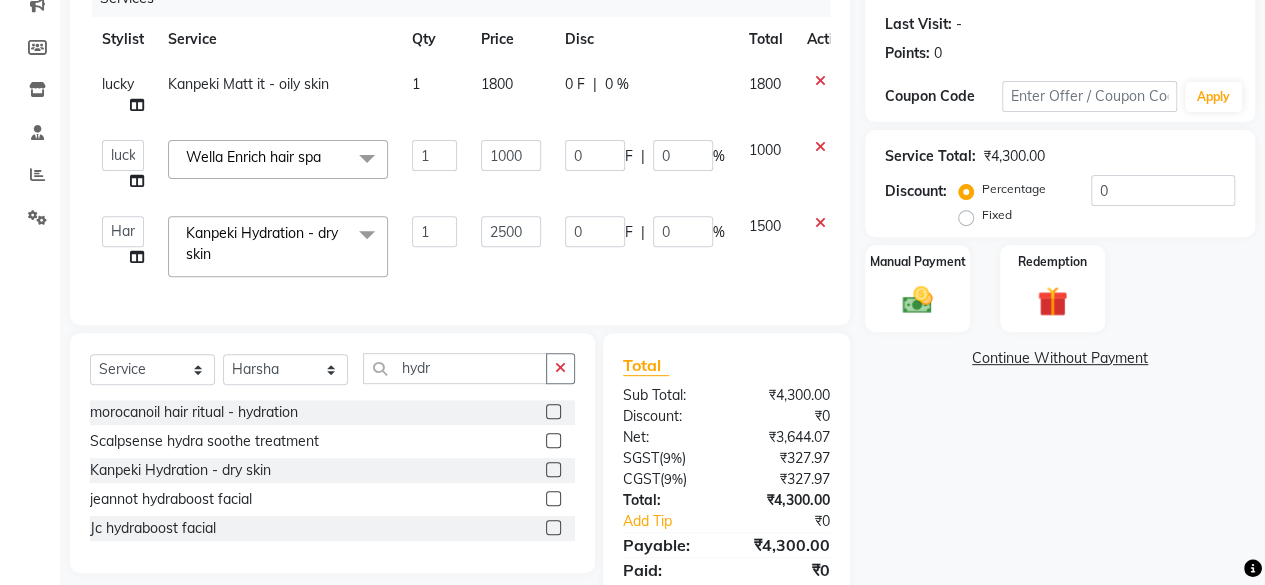 drag, startPoint x: 518, startPoint y: 265, endPoint x: 602, endPoint y: 250, distance: 85.32877 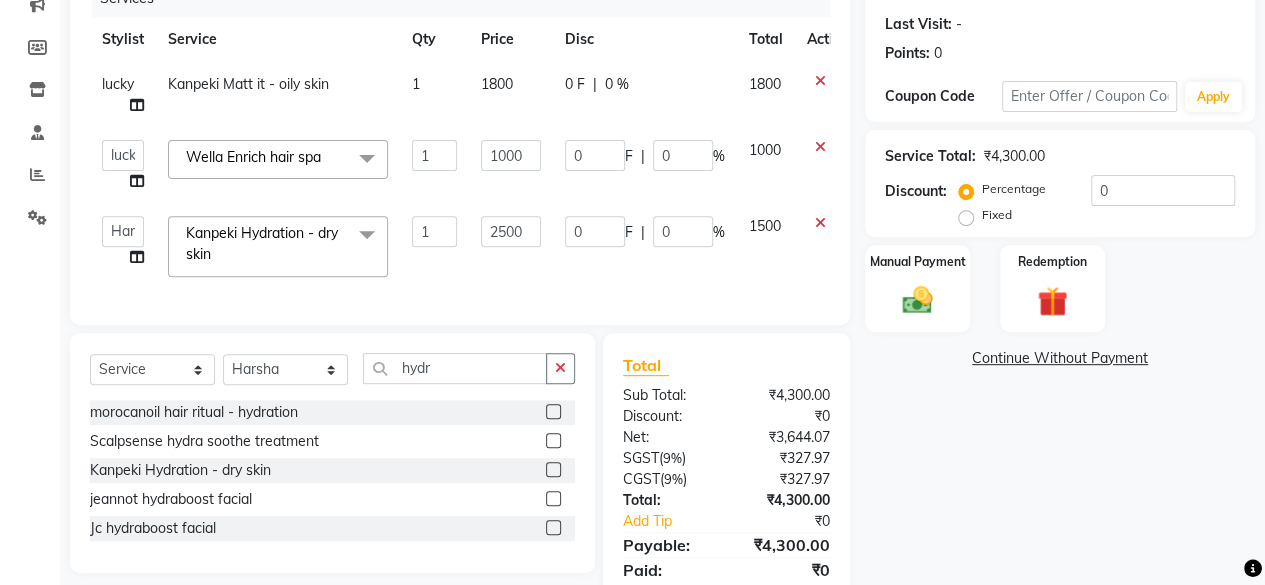 click on "Services Stylist Service Qty Price Disc Total Action lucky Kanpeki Matt it - oily skin 1 1800 0 F | 0 % 1800  Arvind   ASHA   bhawna goyal   Dev   Dimple   Director   Harsha   Hemlata   kajal   Latika   lucky   Manager   Manisha maam   Neelu    Pallavi   Pinky   Priyanka   Rahul   Sekhar   usha  Wella Enrich hair spa  x Bomb Pedicure Regular Pedicure Cracked Heal Treatment Alga Apothecary Pedicure Gel polish remover  Donut Pedicure candle Pedicure Avl Express Pedicure Avl Pedicruise pedicure Avl Pedipure pedicure Pedi Pai pedicure Under arms polish Kanpeki body spa Regular Manicure Bomb Manicure Alga Apothecary Manicure Nail Extensions Gel nail pent Pedi Pai manicure Donut manicure Avl express manicure Avl Pedicruise manicure Avl Pedipure manicure Candle manicure Back polish Foot Massage Head Massage Back Massage Hand & Shoulder Massage Body Spa Relaxing Body Massage Aromatherapy Associates - Renewing Rose Aromatherapy Associates - intense nourishment Aromatherapy Associates Body Massage Full Body Bleach 1 0" 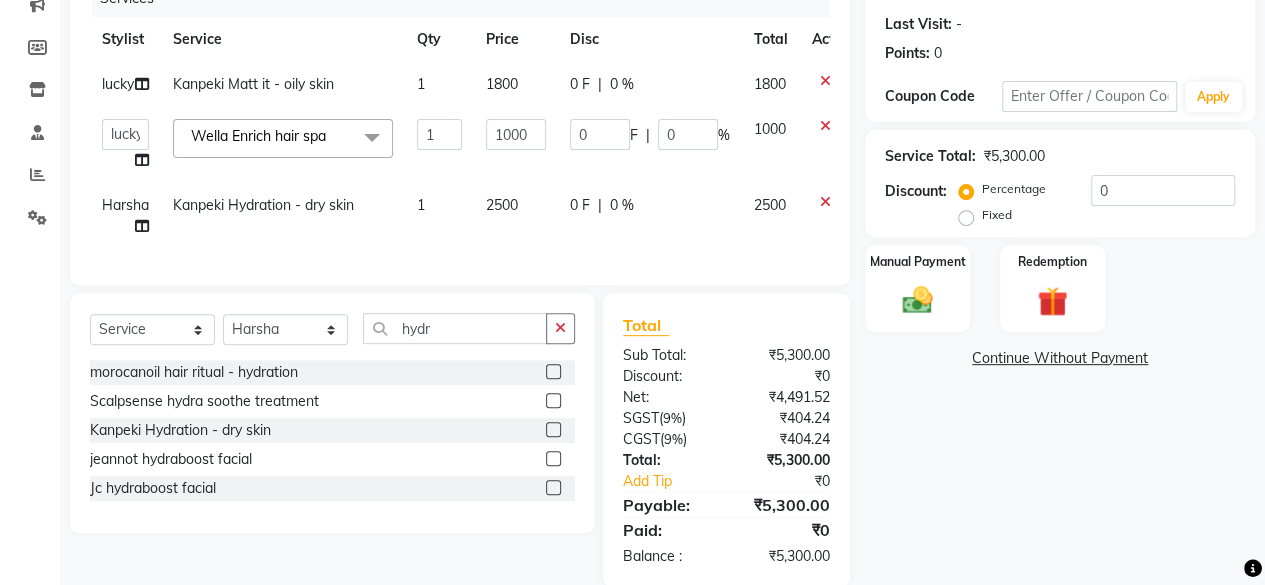 scroll, scrollTop: 314, scrollLeft: 0, axis: vertical 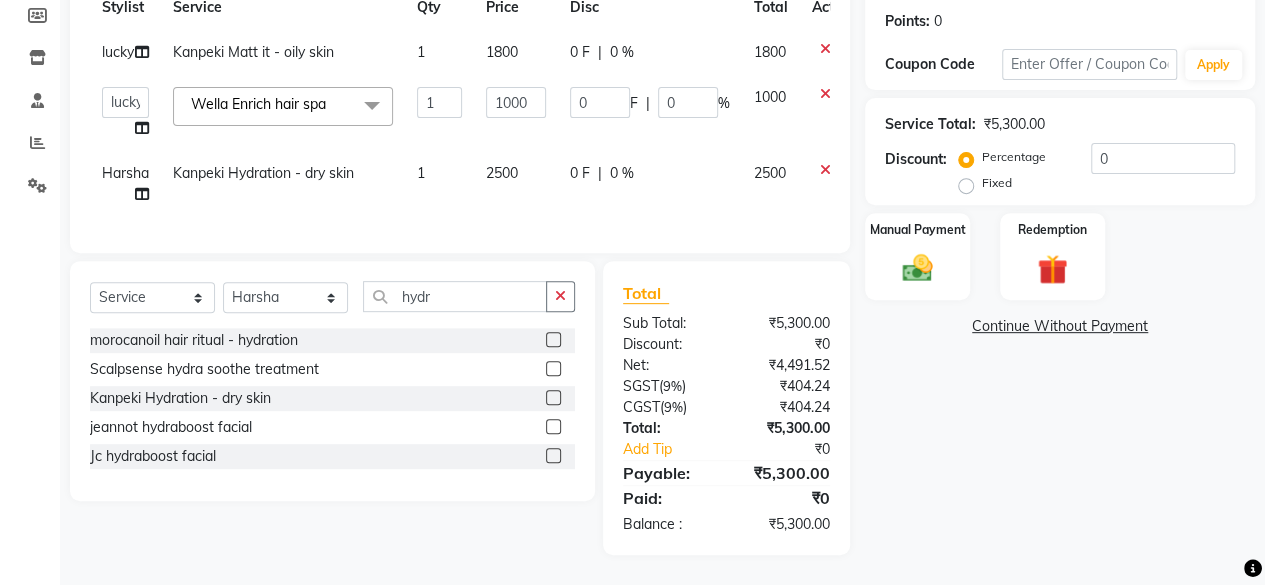 click on "Fixed" 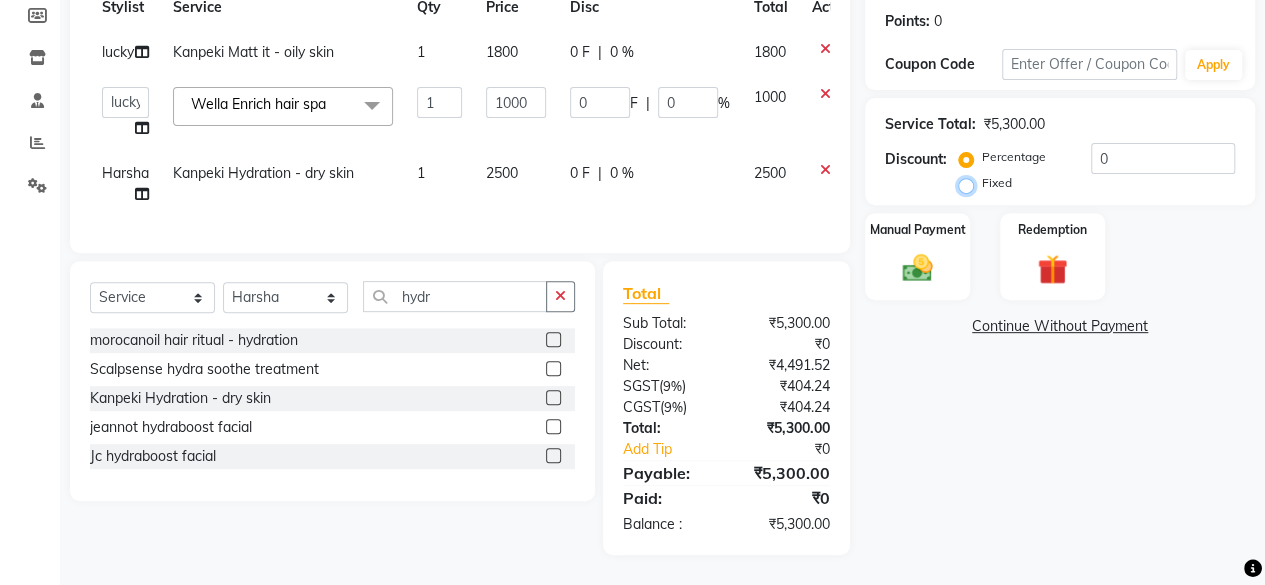 click on "Fixed" at bounding box center [970, 183] 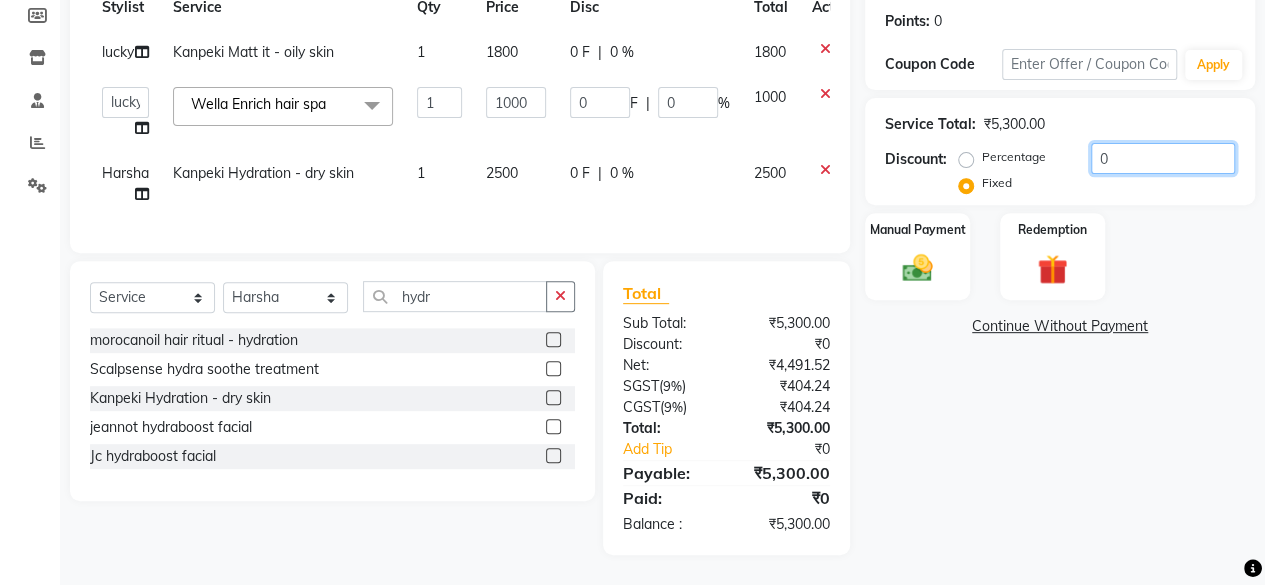 click on "0" 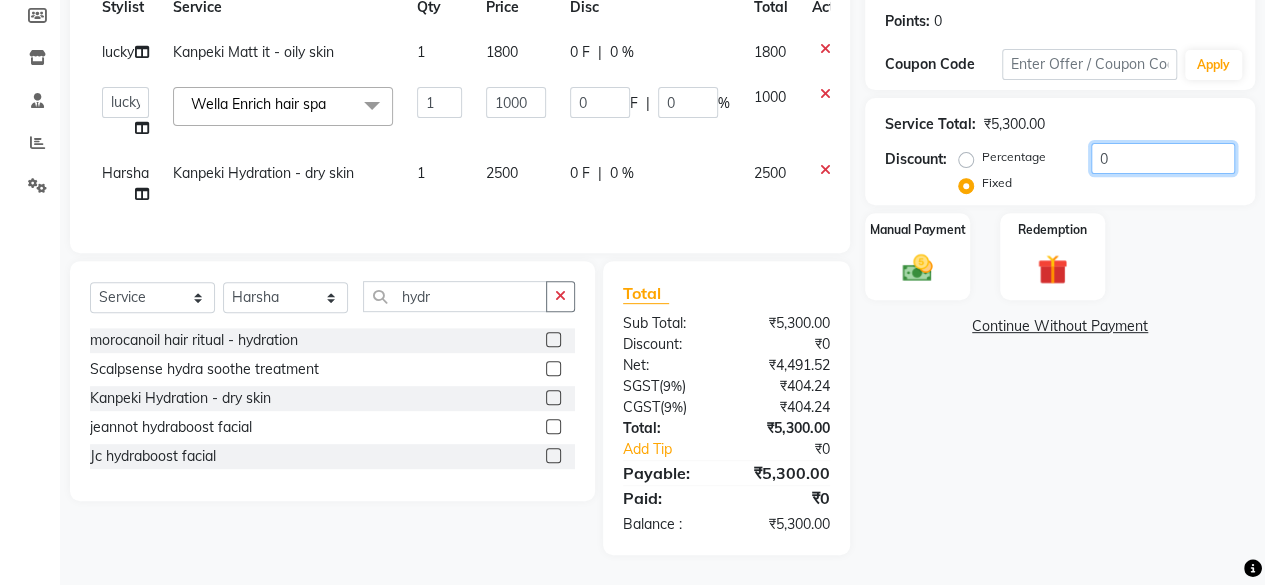 click on "0" 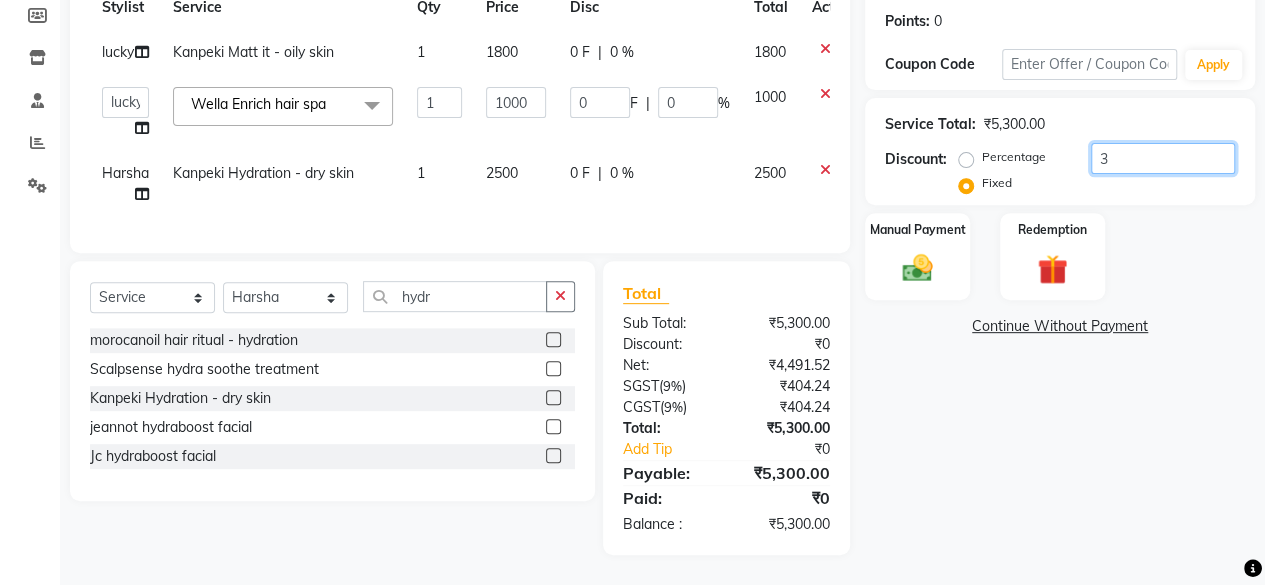 type on "0.57" 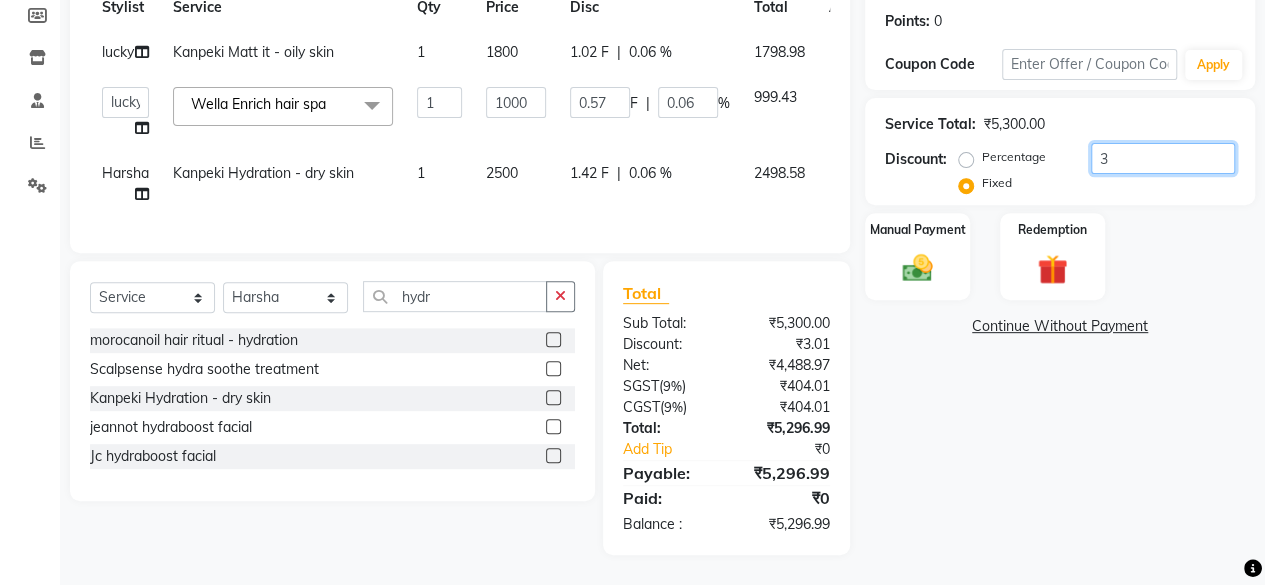 type on "30" 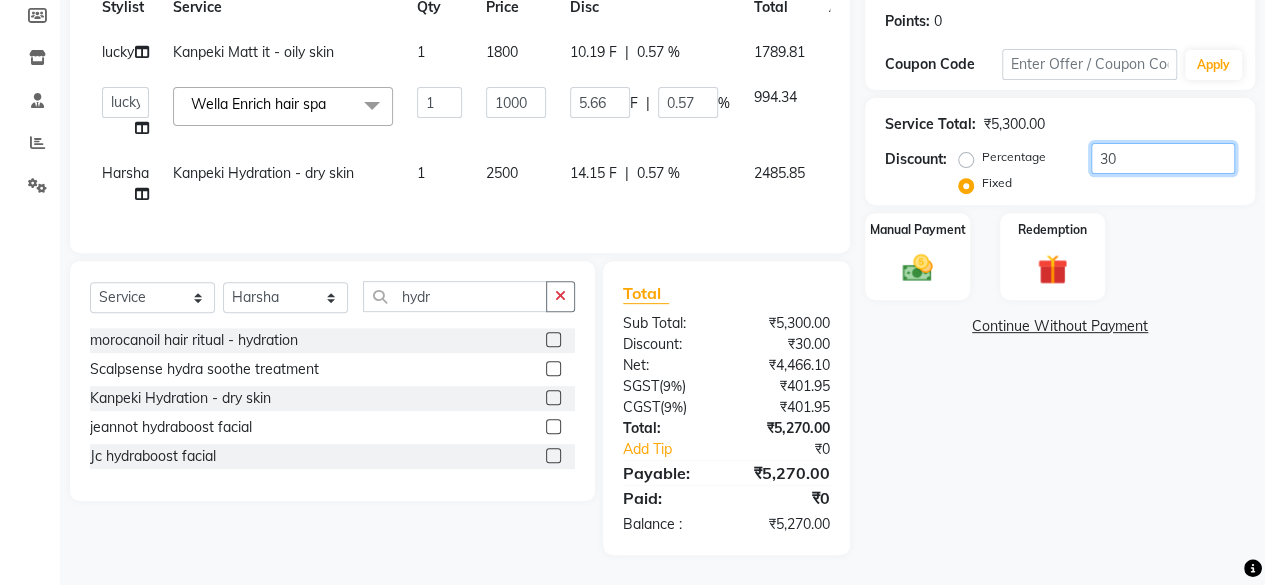 type on "300" 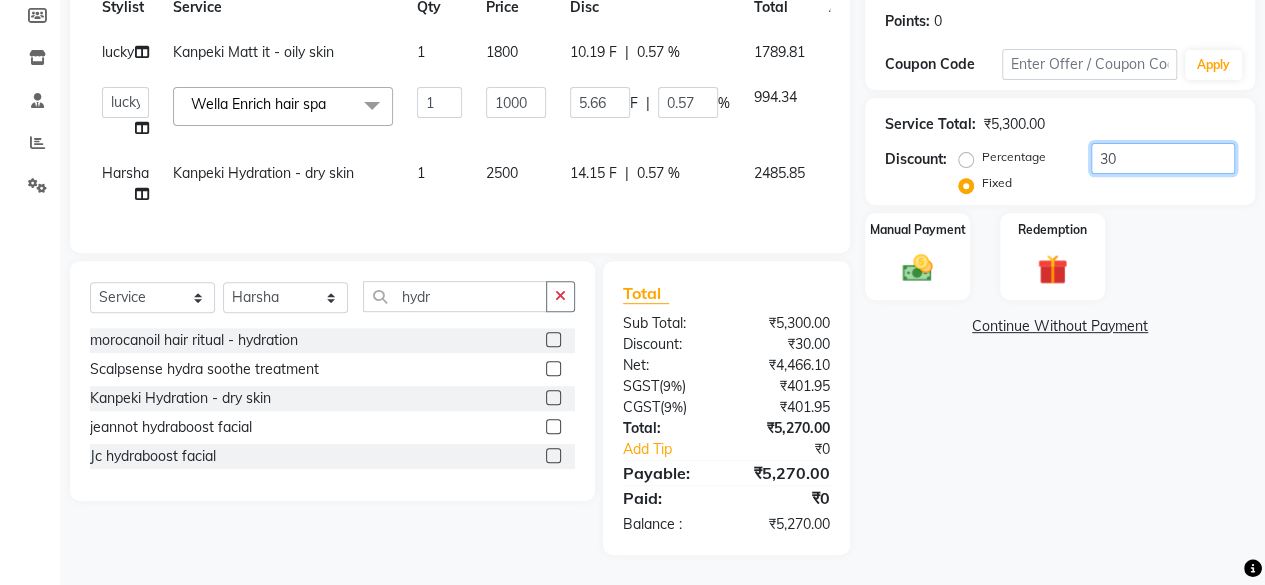 type on "56.6" 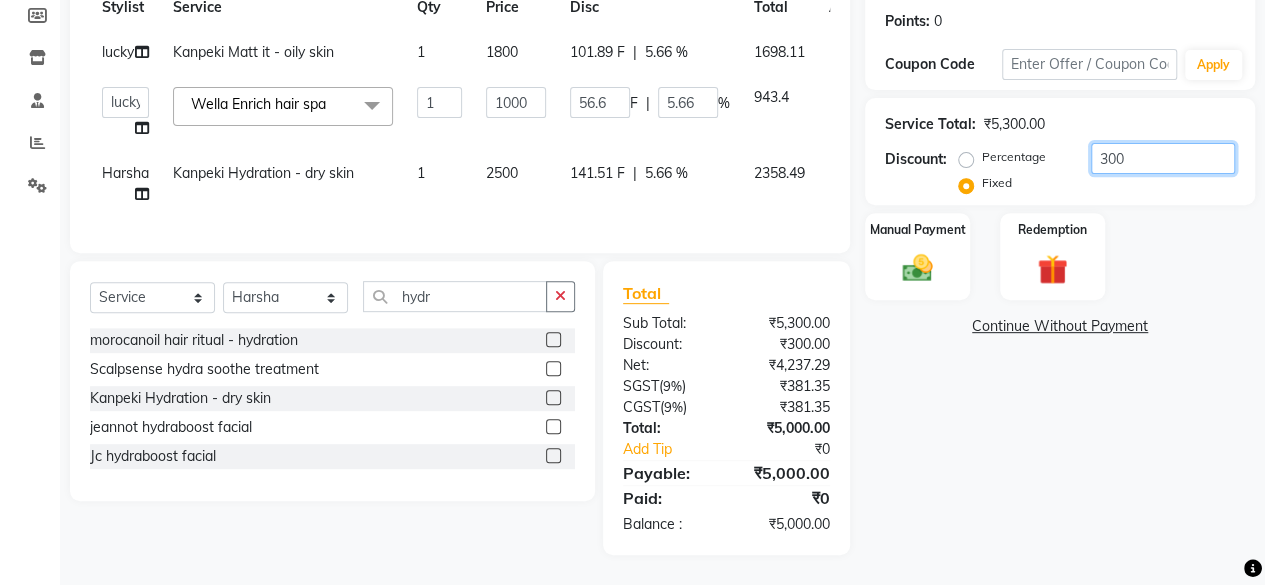 type on "300" 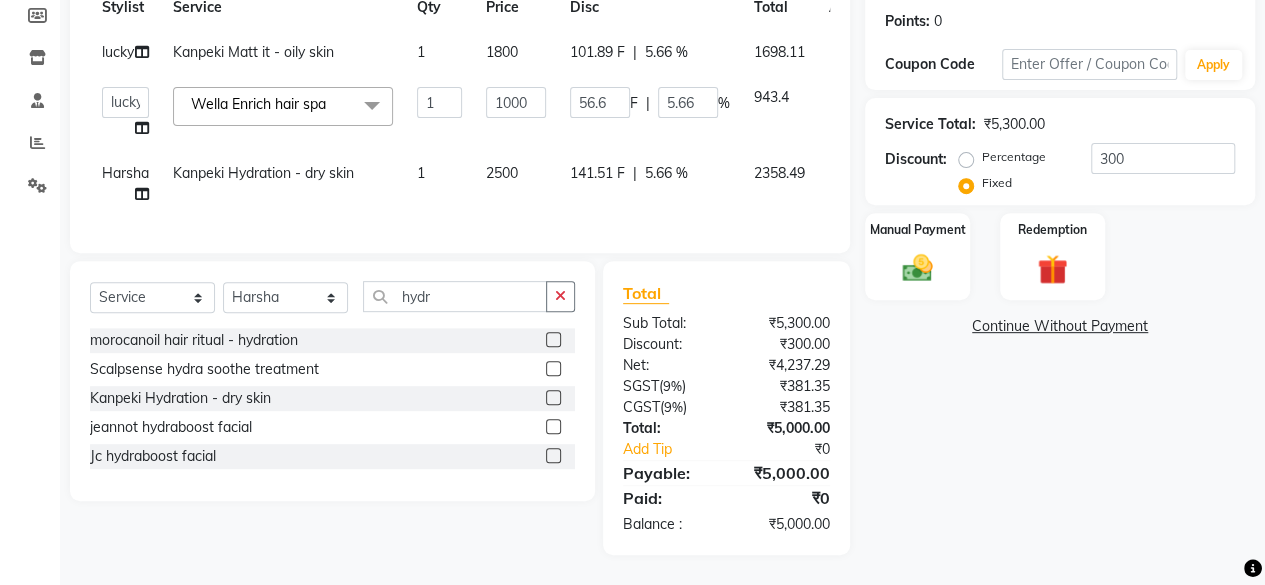 click on "Manual Payment Redemption" 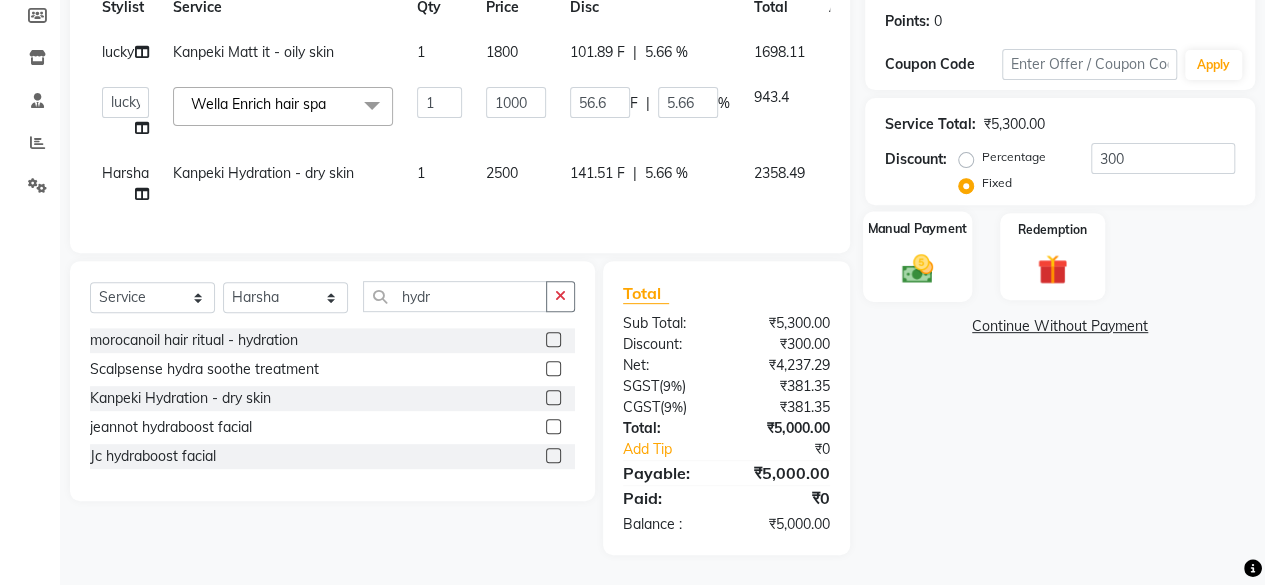 click 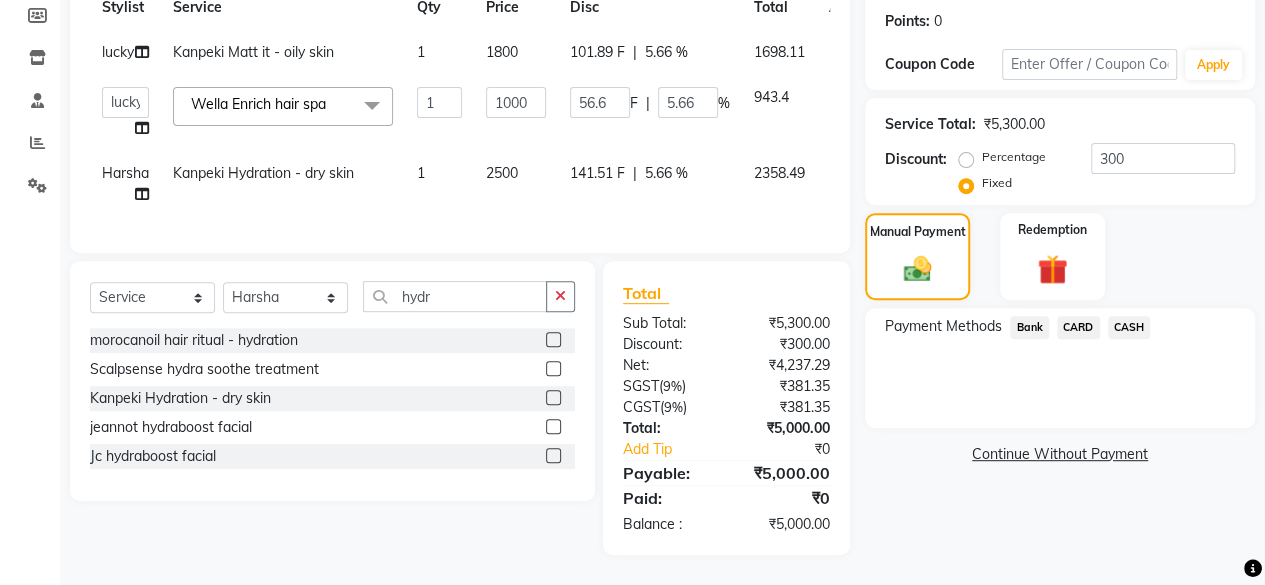 click on "CASH" 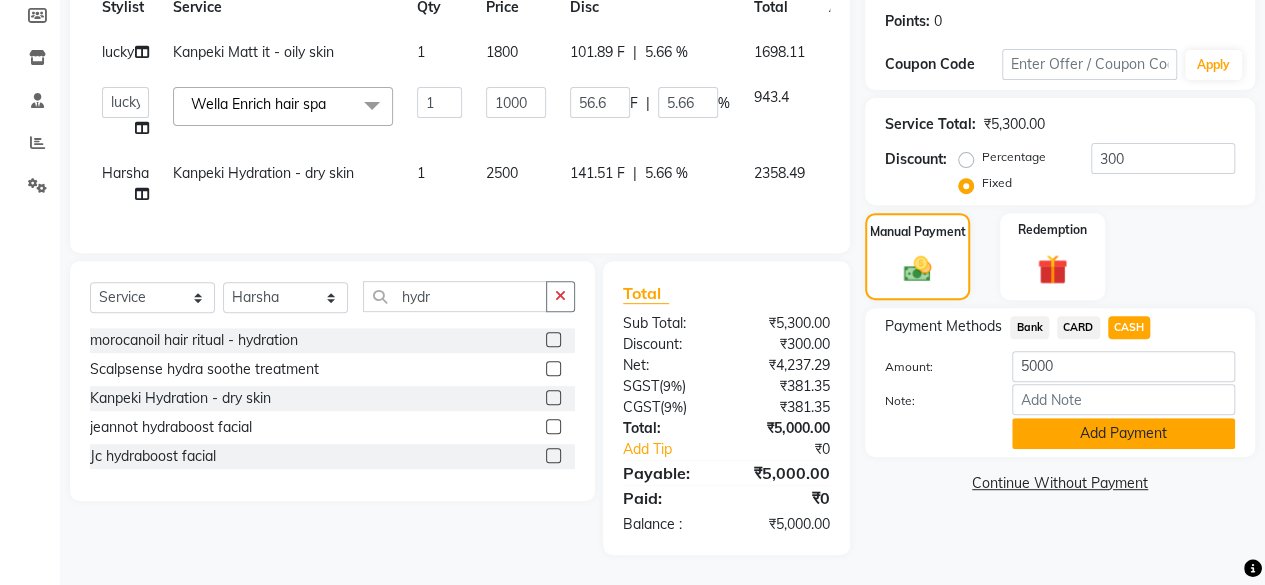 click on "Add Payment" 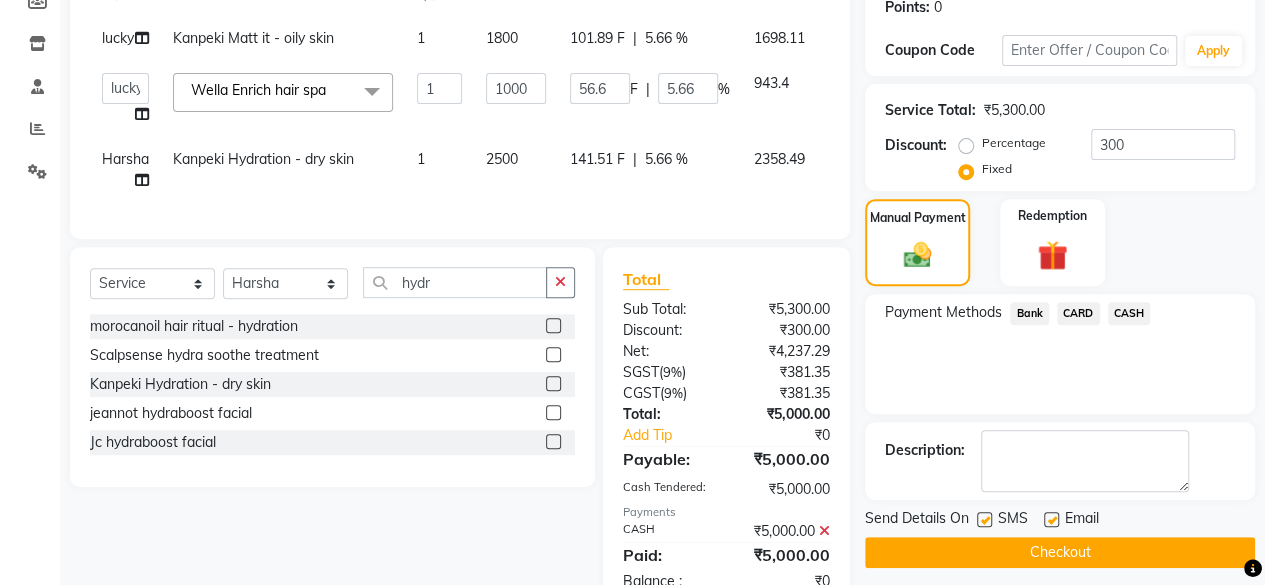 scroll, scrollTop: 384, scrollLeft: 0, axis: vertical 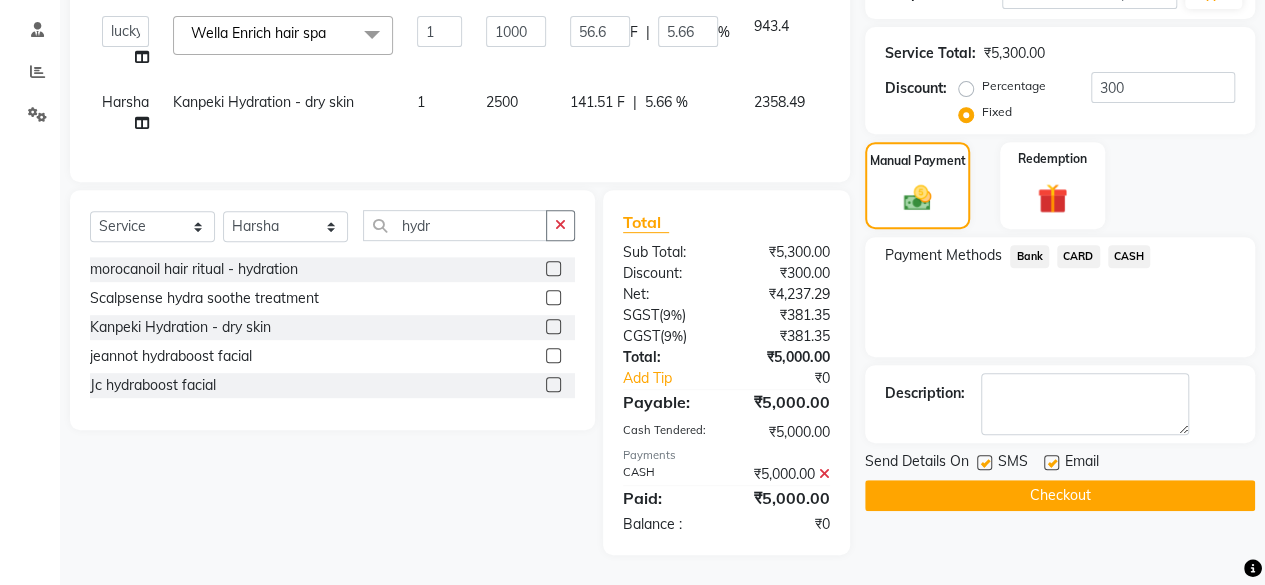 click on "Checkout" 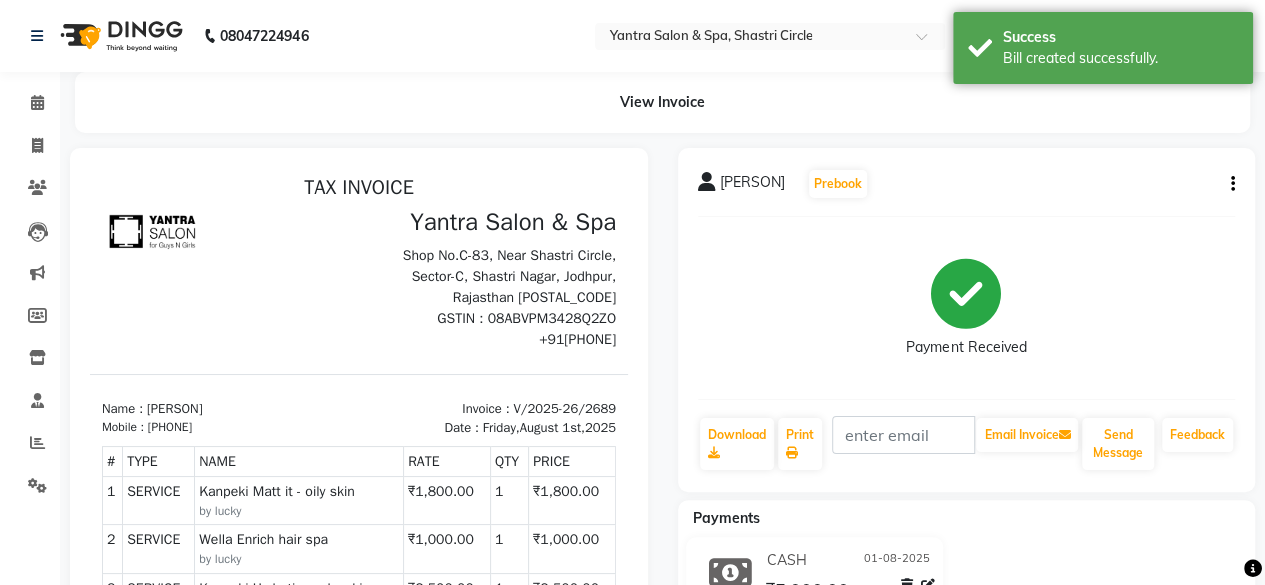 scroll, scrollTop: 0, scrollLeft: 0, axis: both 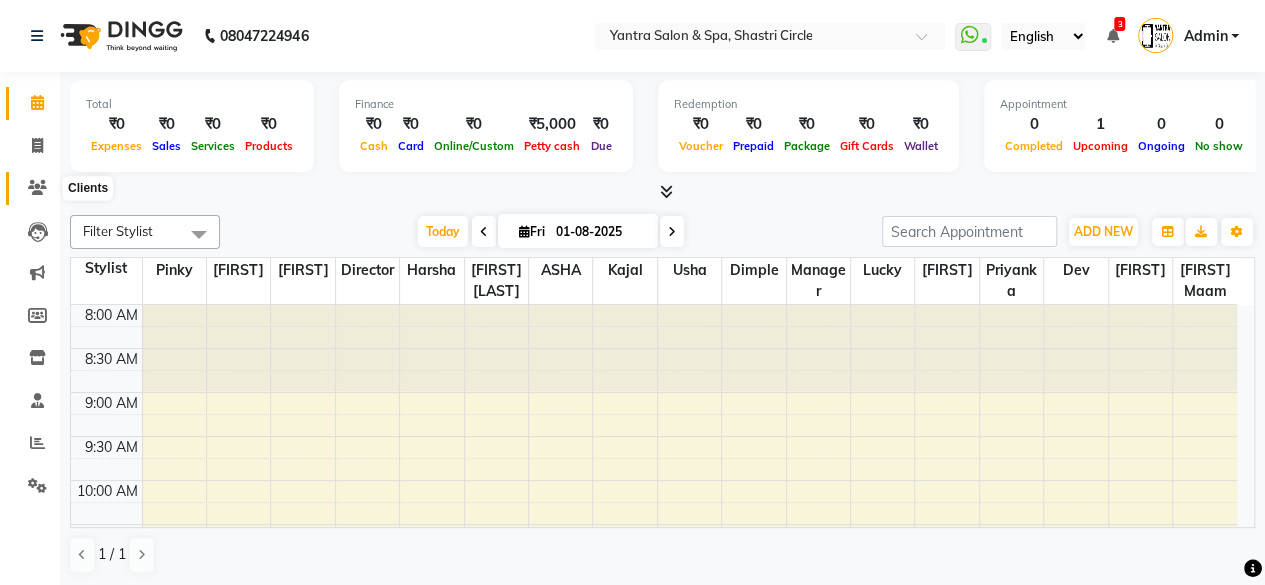 click 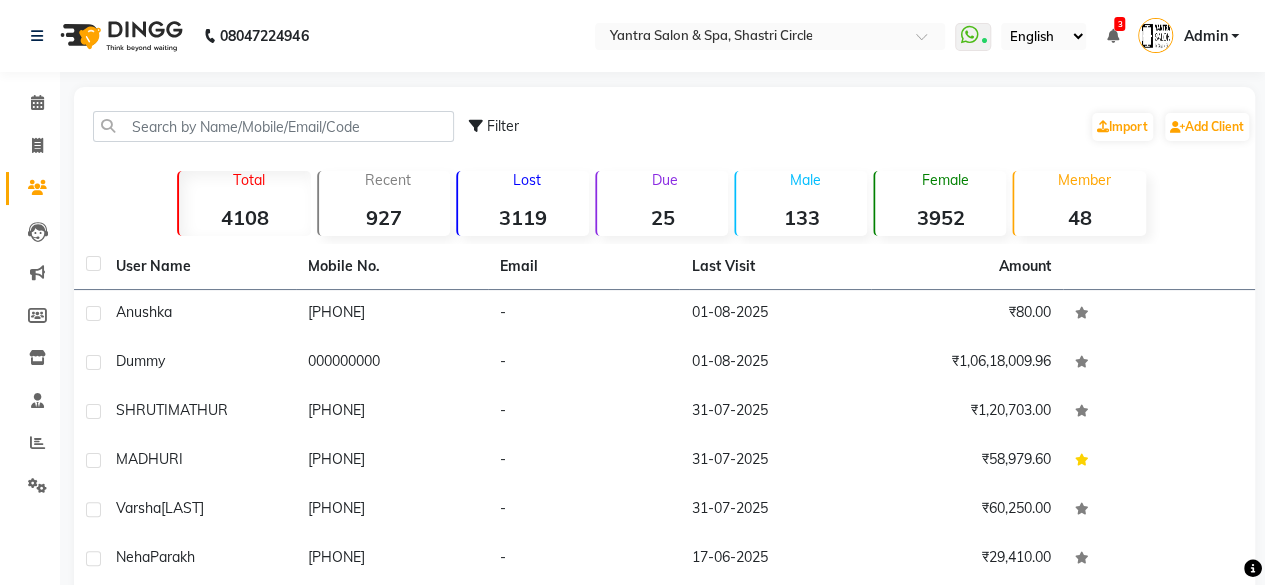 scroll, scrollTop: 280, scrollLeft: 0, axis: vertical 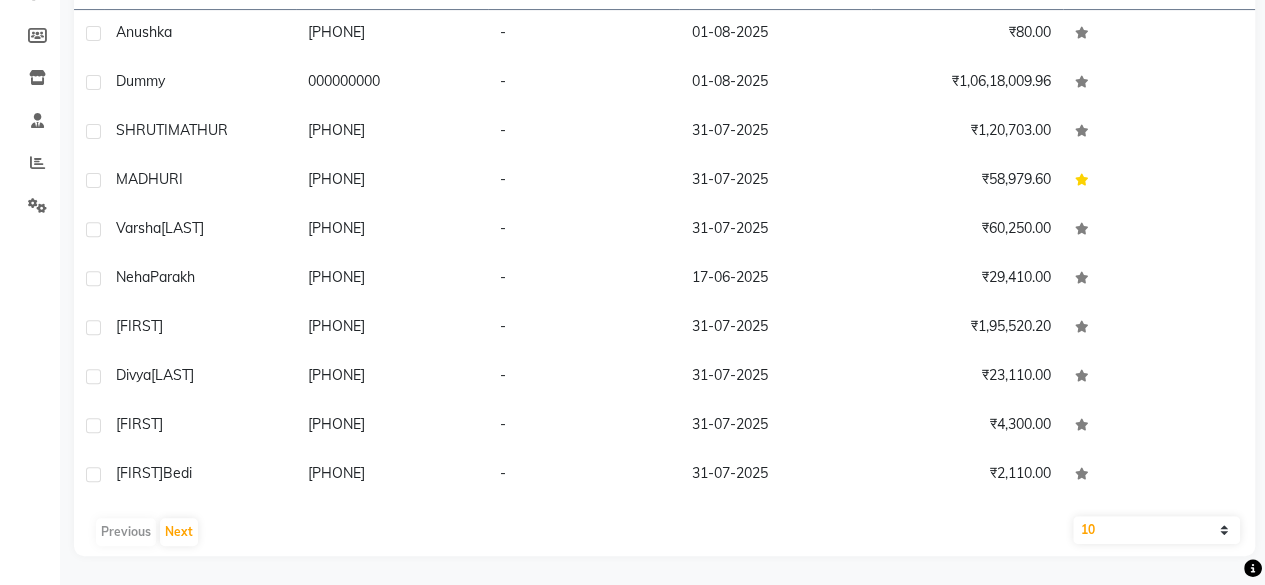 click on "10   50   100" 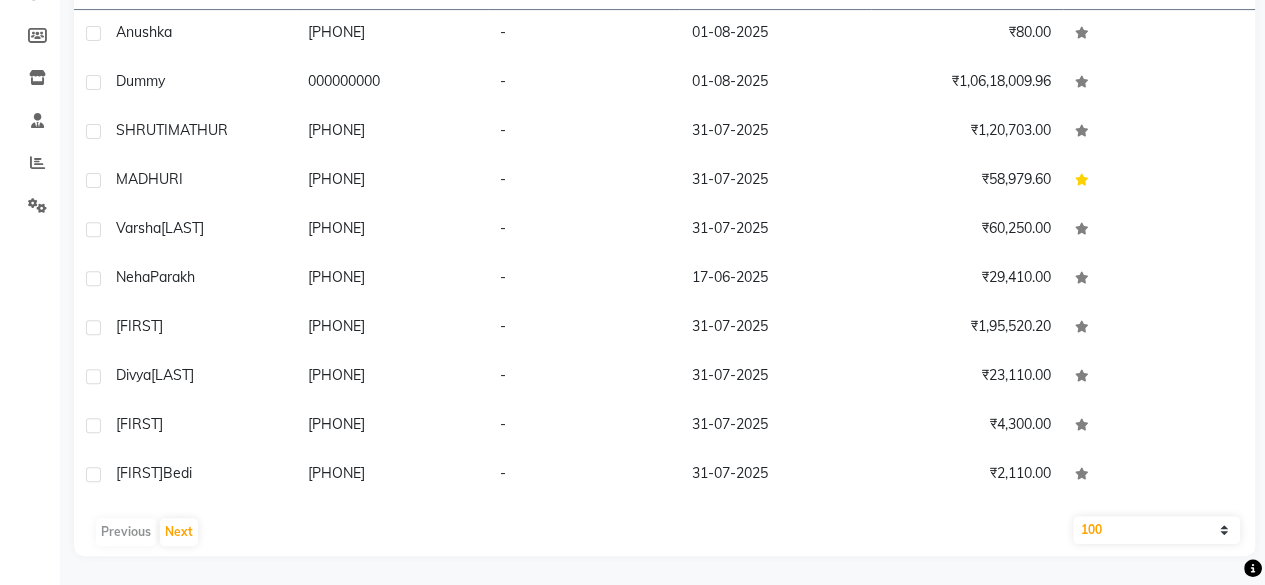 click on "10   50   100" 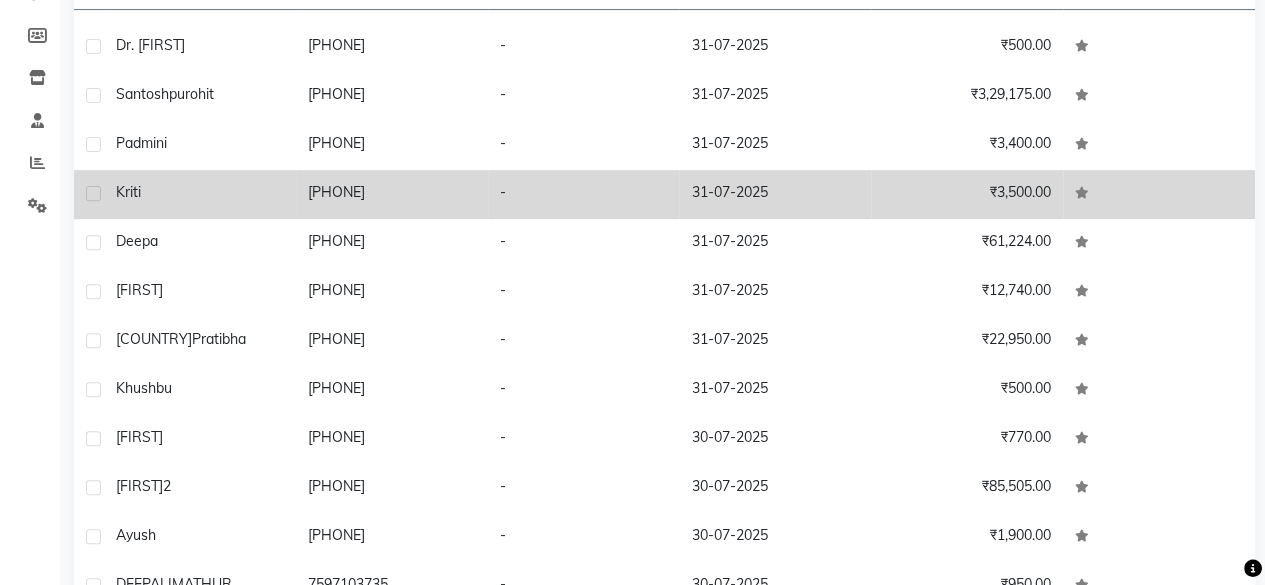 scroll, scrollTop: 600, scrollLeft: 0, axis: vertical 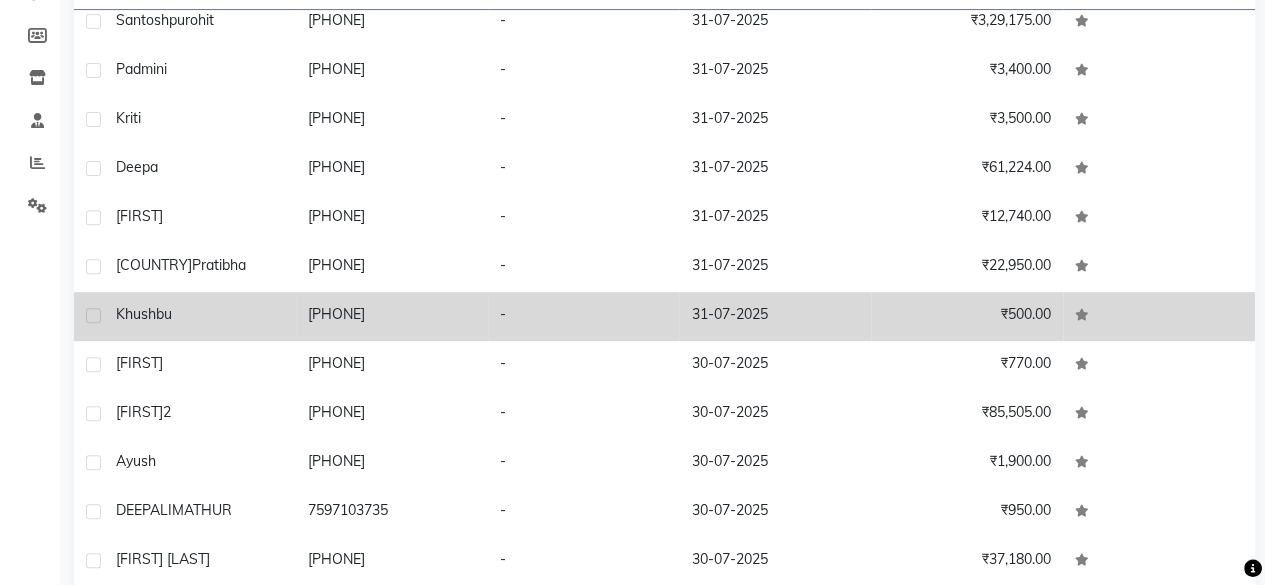click on "[PHONE]" 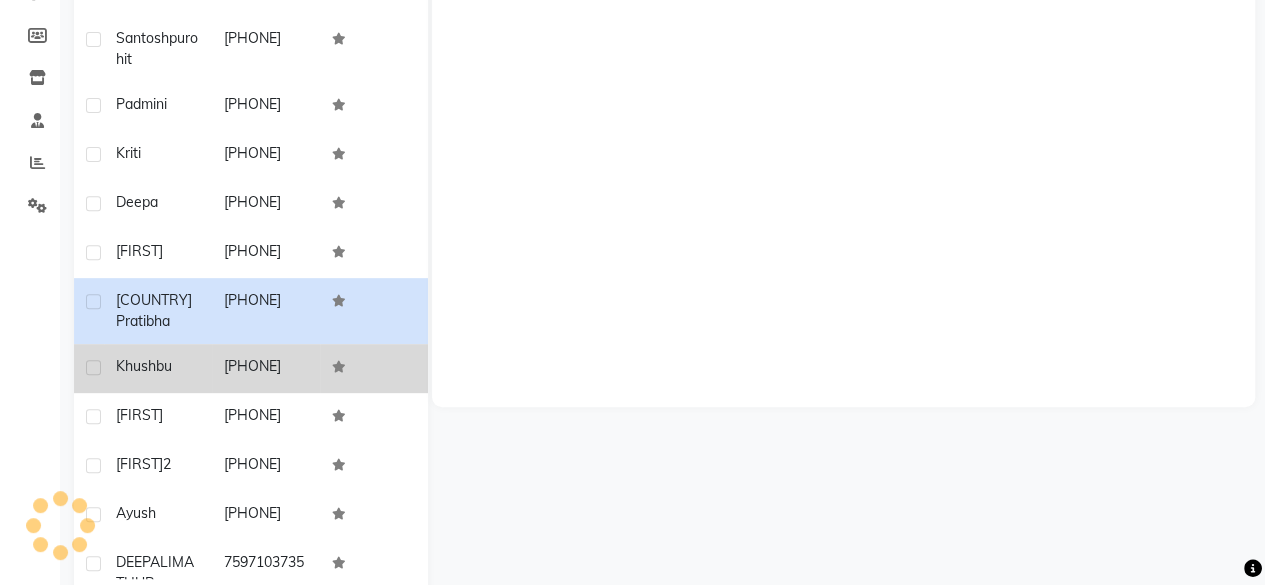 scroll, scrollTop: 787, scrollLeft: 0, axis: vertical 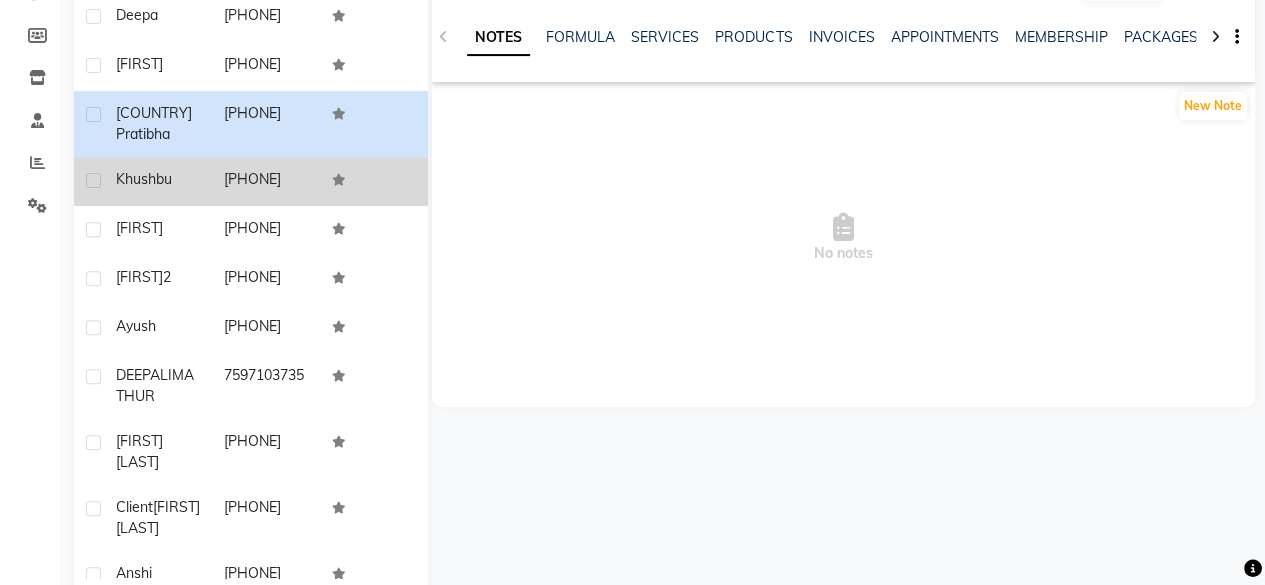click on "[PHONE]" 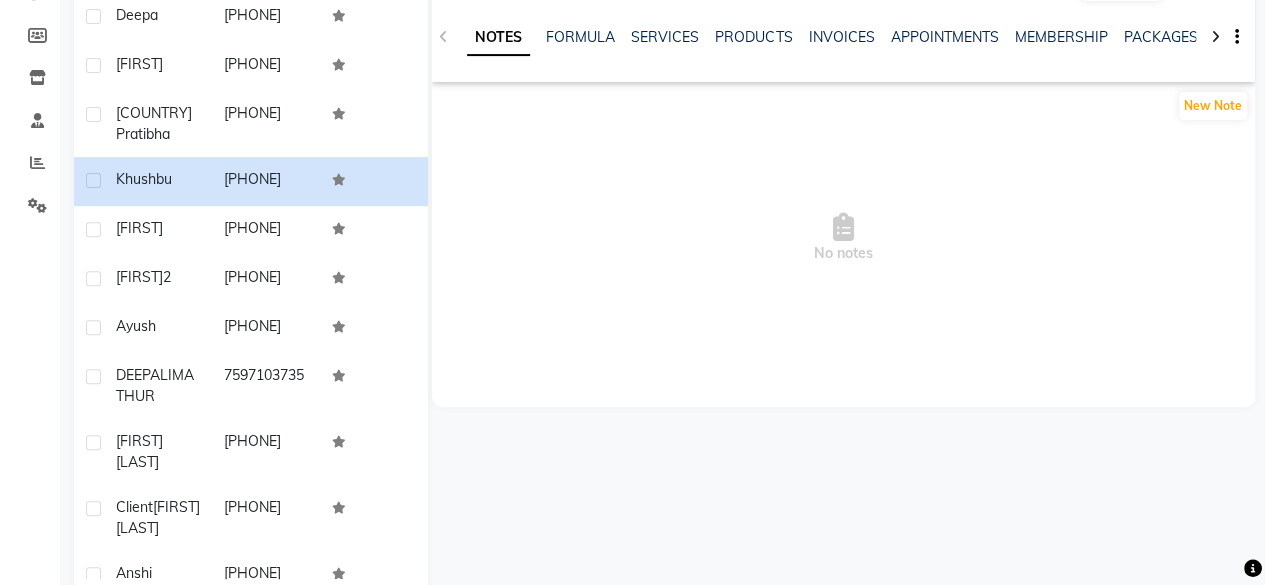scroll, scrollTop: 0, scrollLeft: 0, axis: both 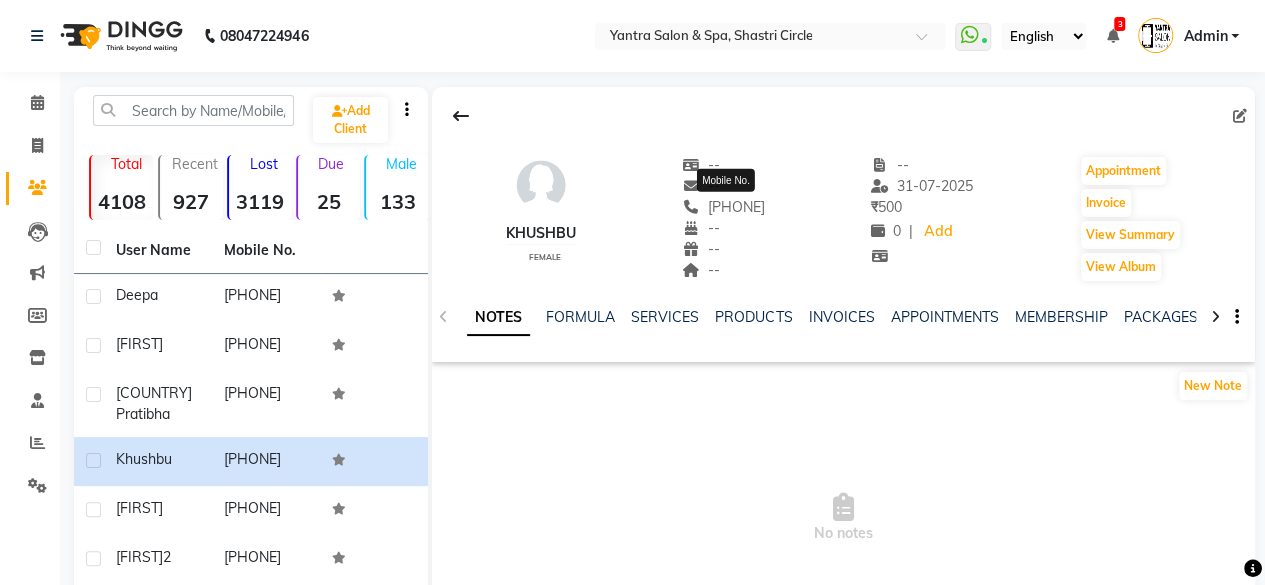 click on "[PHONE]" 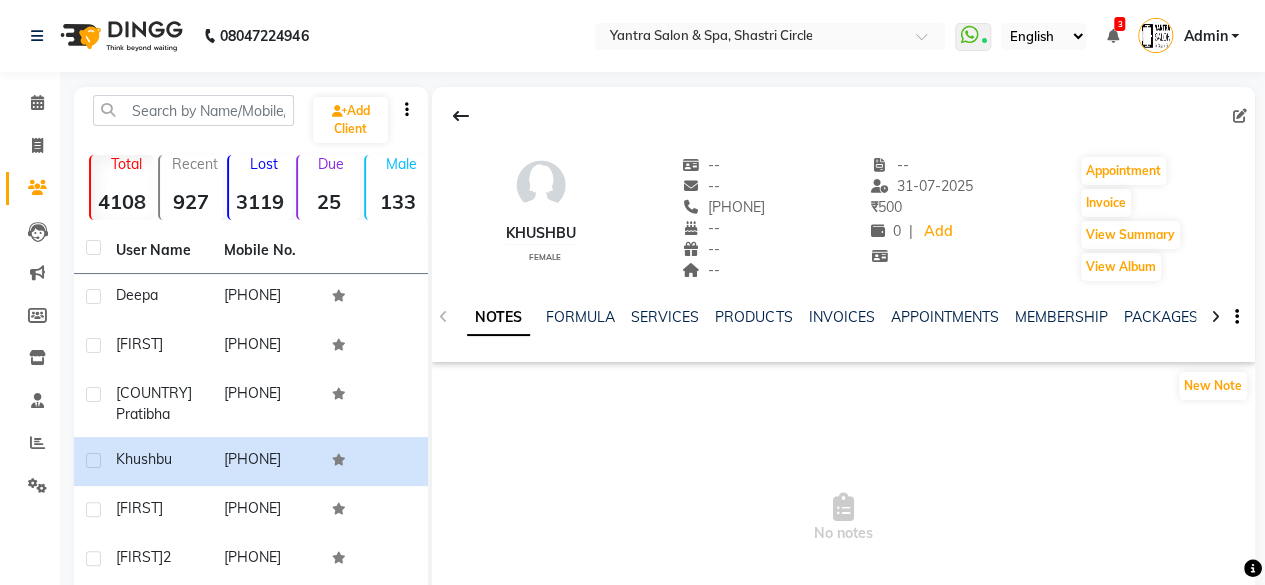 click on "[PHONE]" 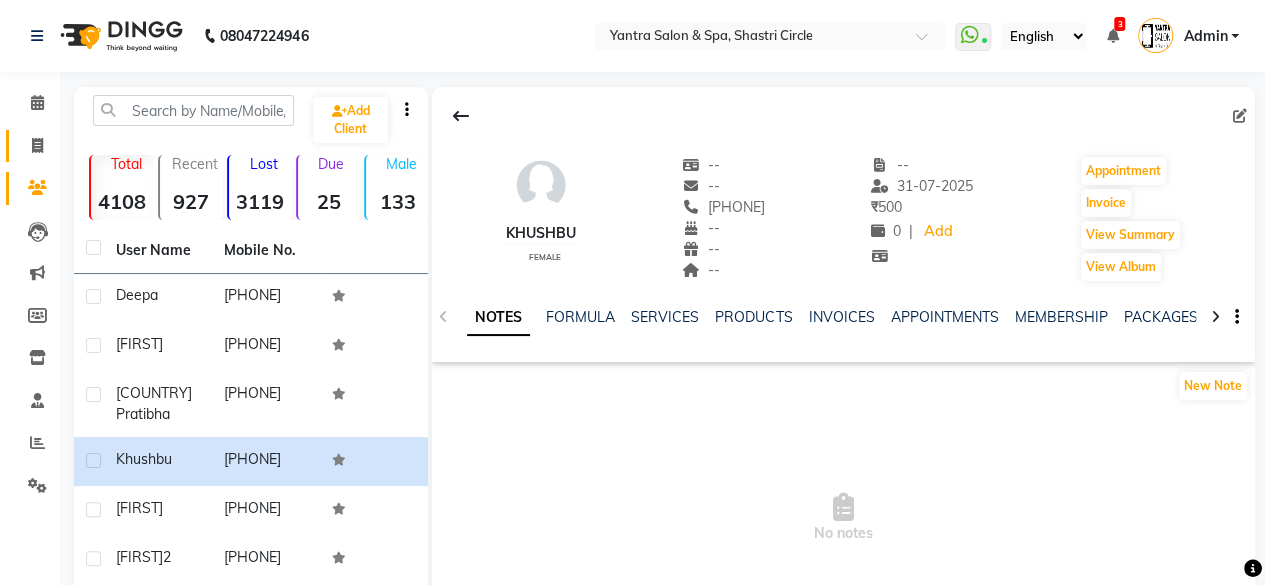click on "Invoice" 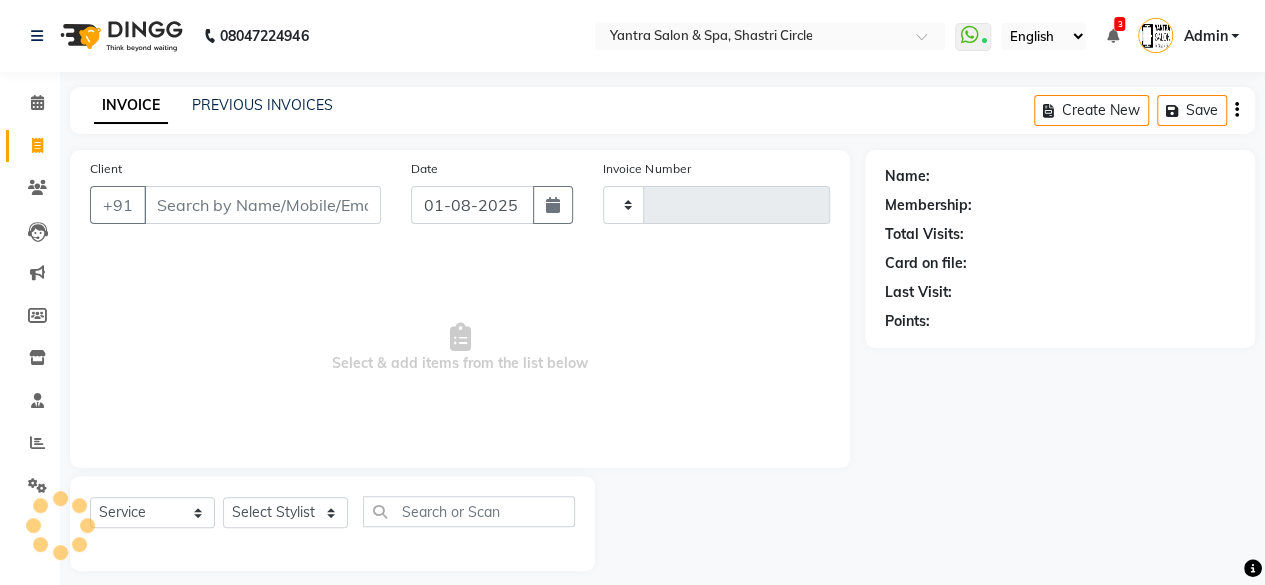 type on "2689" 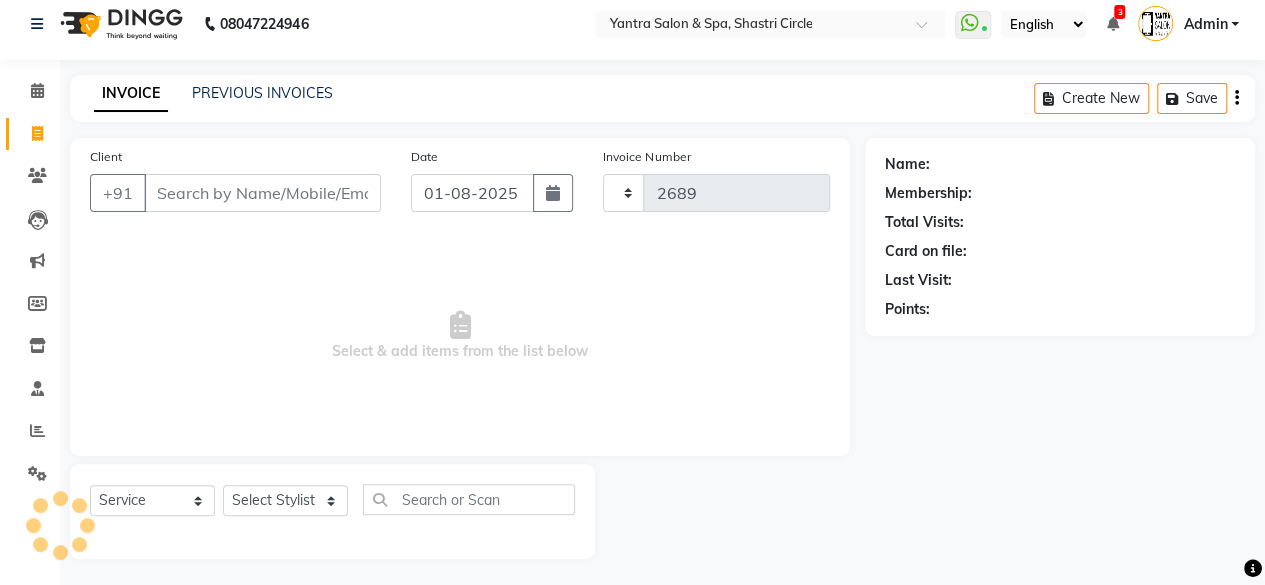 select on "154" 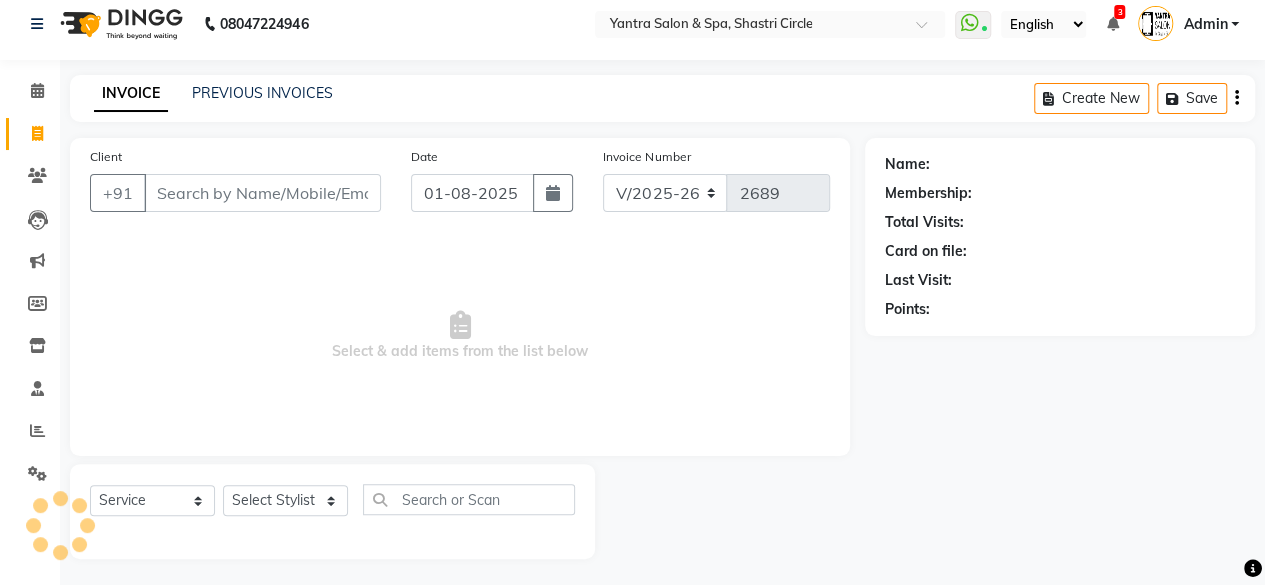 scroll, scrollTop: 15, scrollLeft: 0, axis: vertical 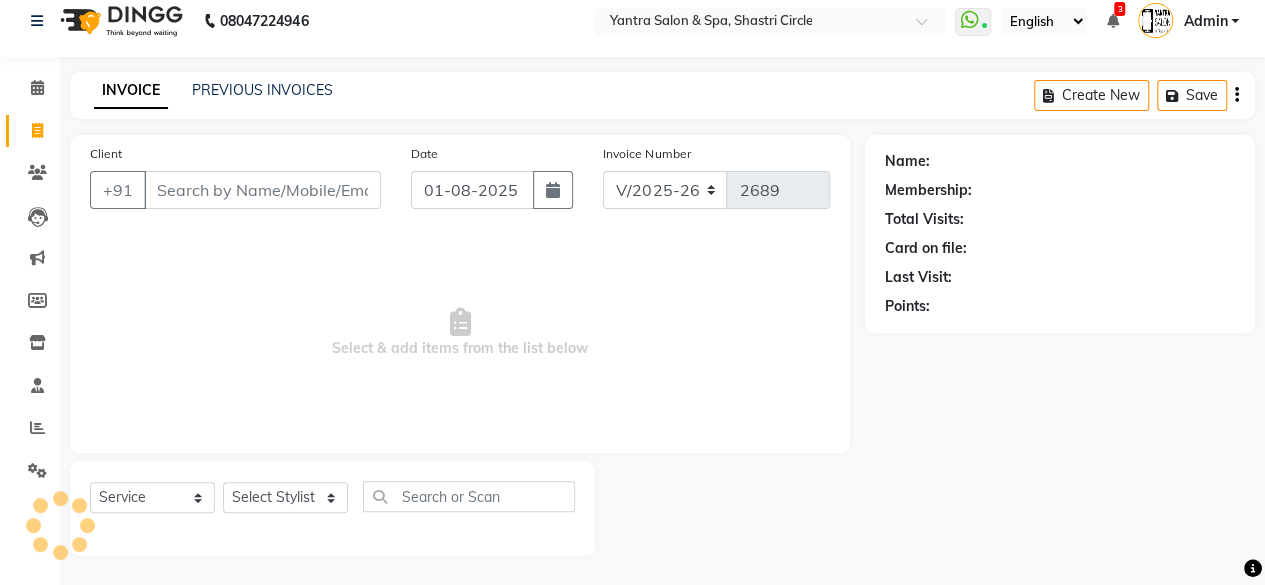 click on "Client" at bounding box center [262, 190] 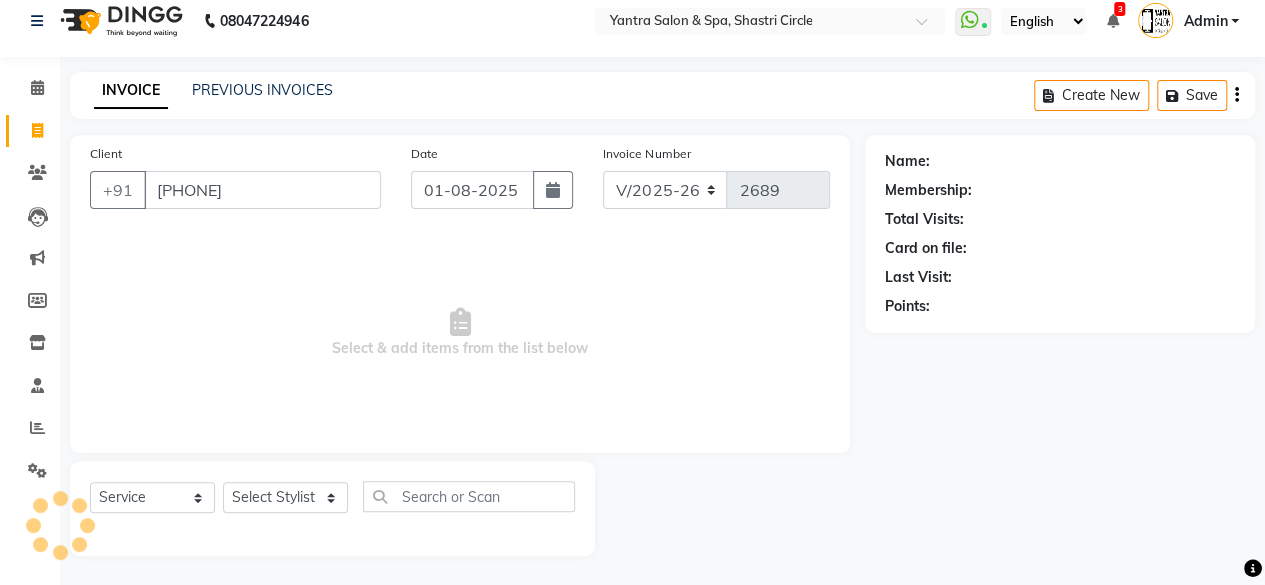 type on "[PHONE]" 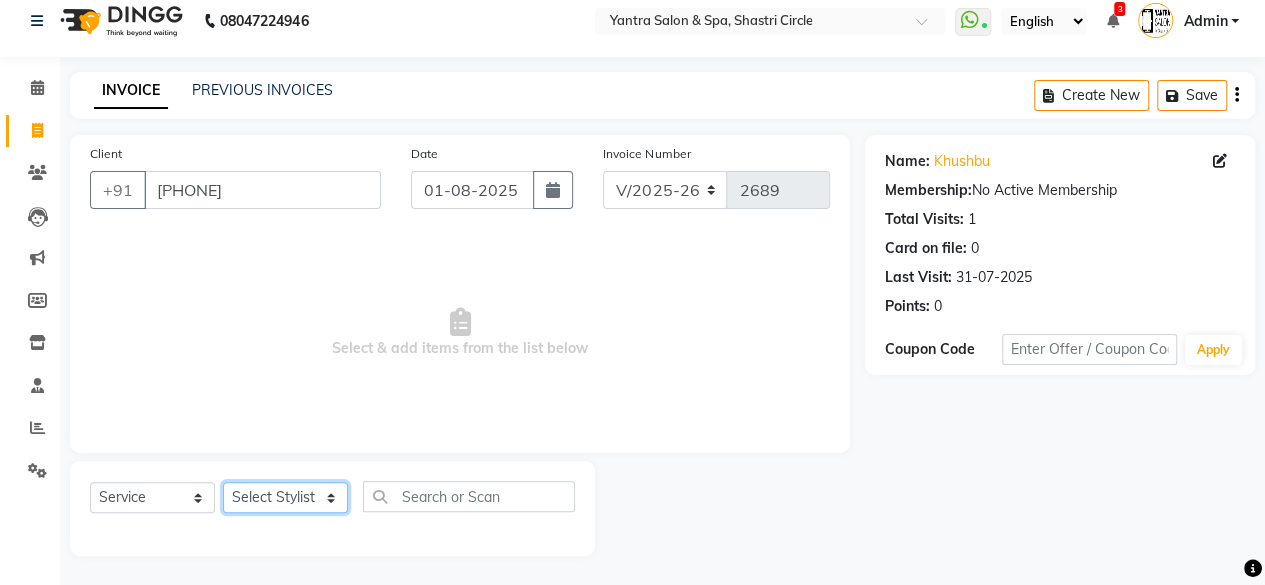 click on "Select Stylist [FIRST] [LAST] [FIRST] [LAST] [FIRST] [FIRST] [FIRST] [FIRST] [FIRST] [FIRST] [FIRST] [FIRST] [FIRST] [FIRST] [FIRST] [FIRST] [FIRST]" 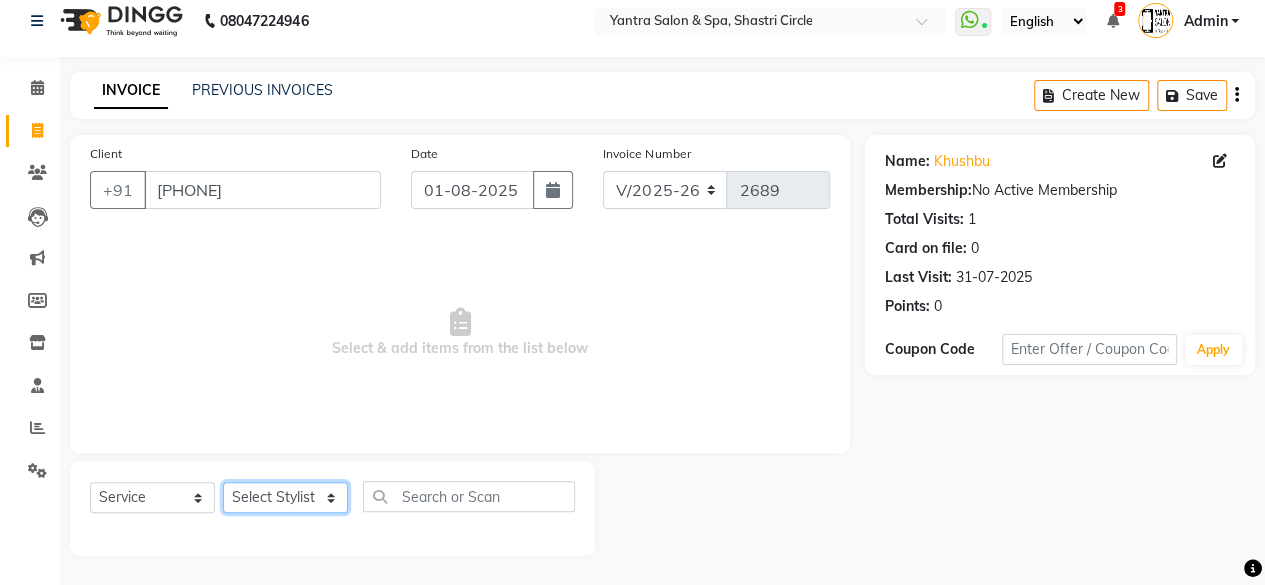 select on "44020" 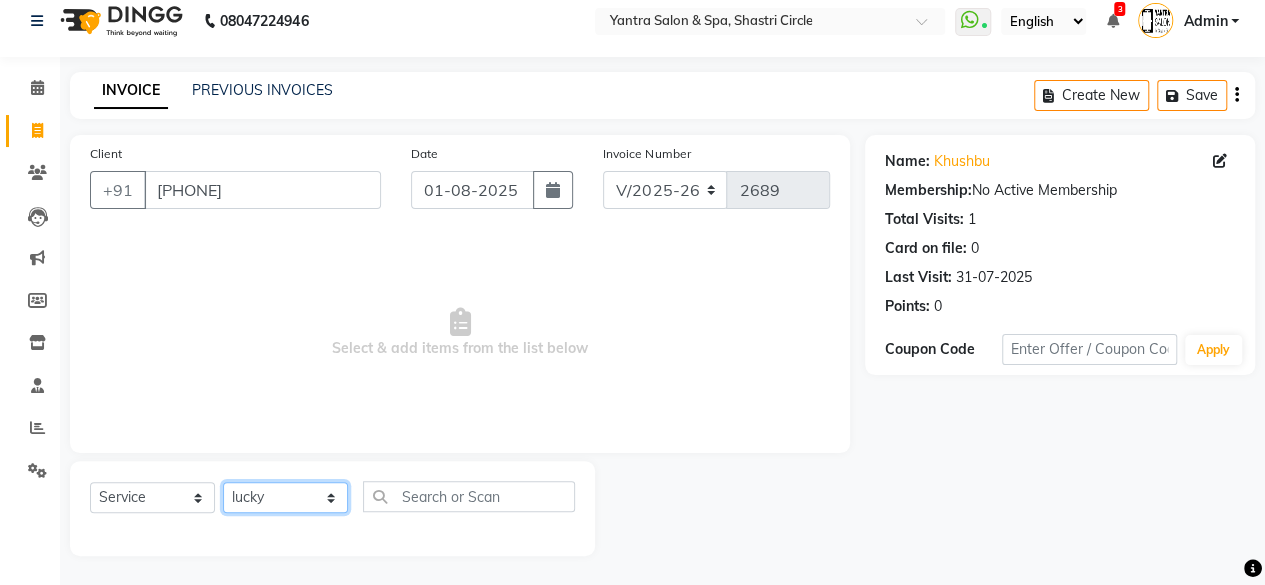 click on "Select Stylist [FIRST] [LAST] [FIRST] [LAST] [FIRST] [FIRST] [FIRST] [FIRST] [FIRST] [FIRST] [FIRST] [FIRST] [FIRST] [FIRST] [FIRST] [FIRST] [FIRST]" 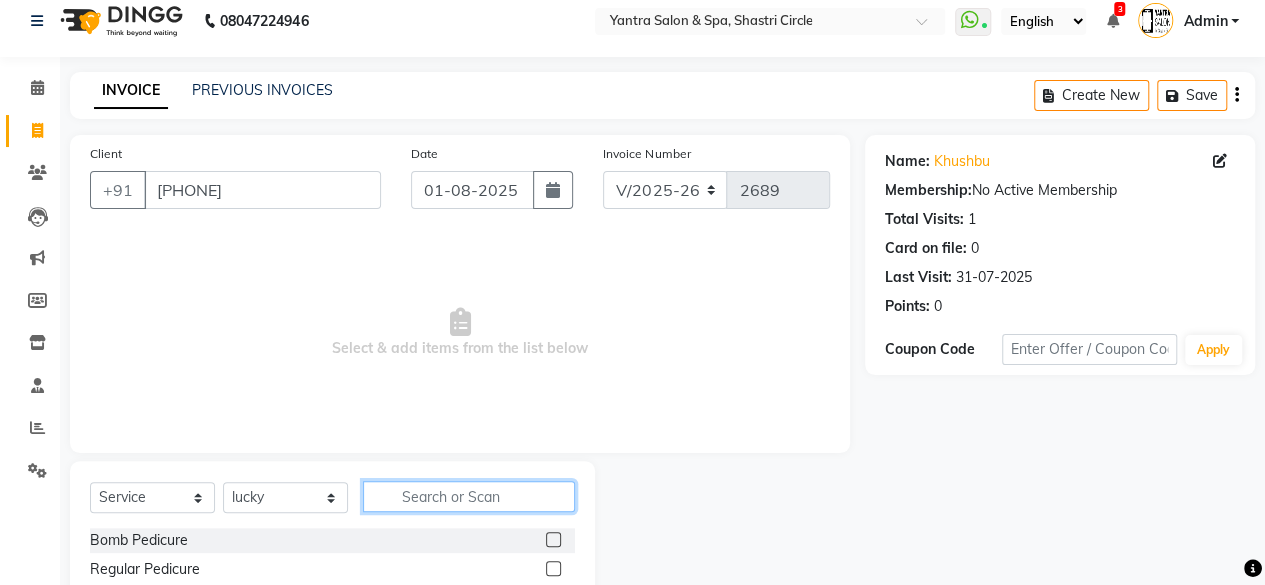 click 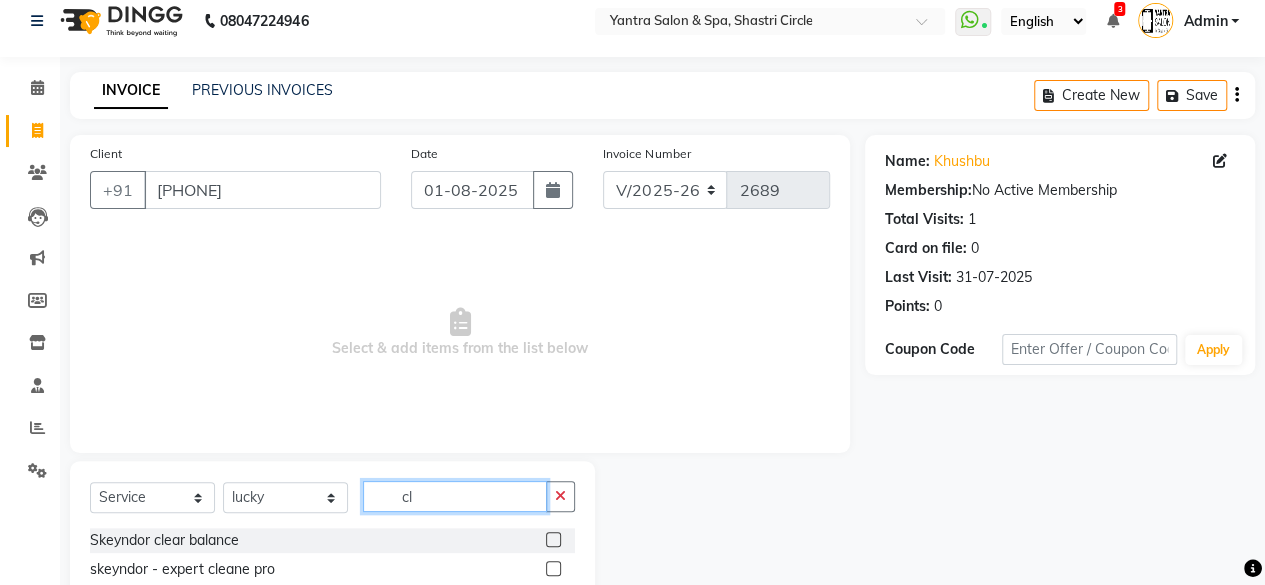 type on "c" 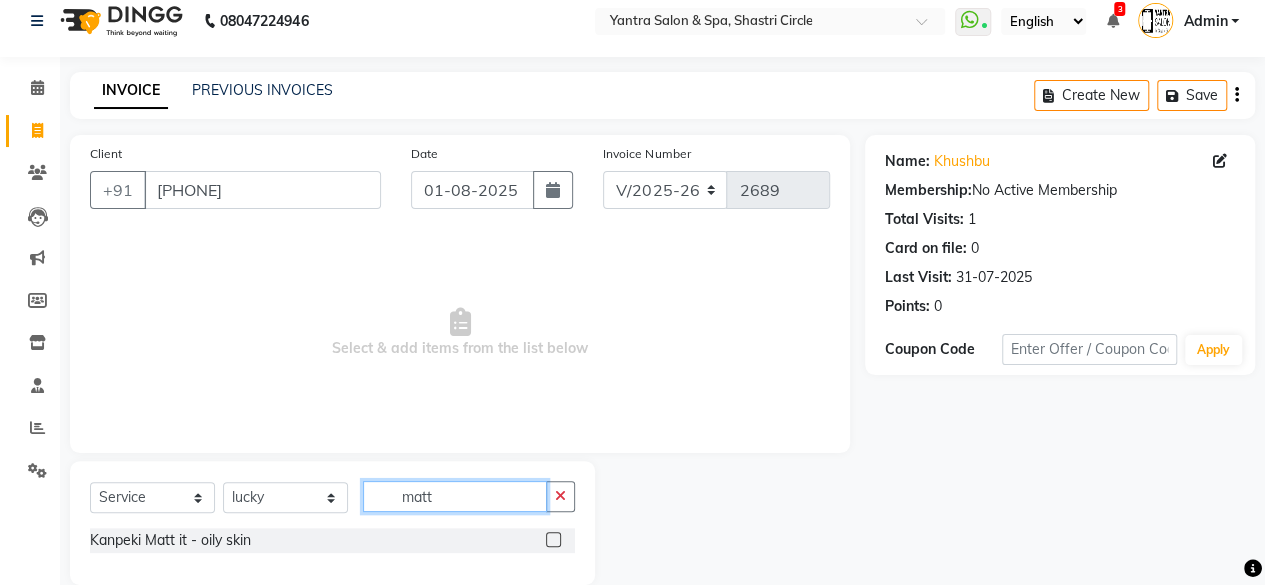 scroll, scrollTop: 44, scrollLeft: 0, axis: vertical 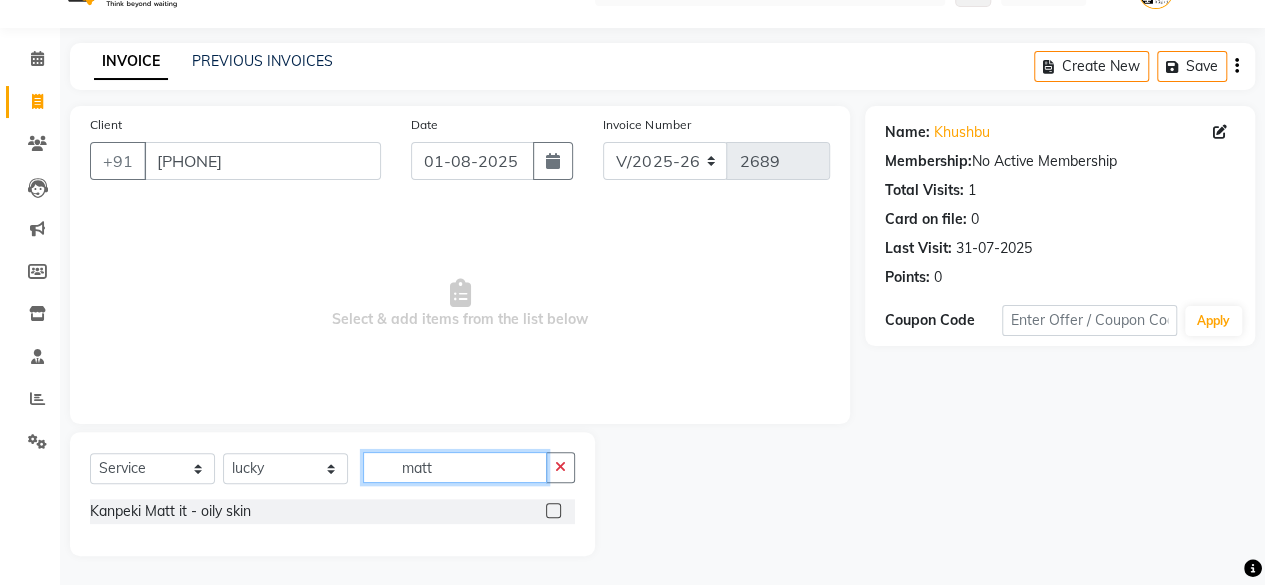type on "matt" 